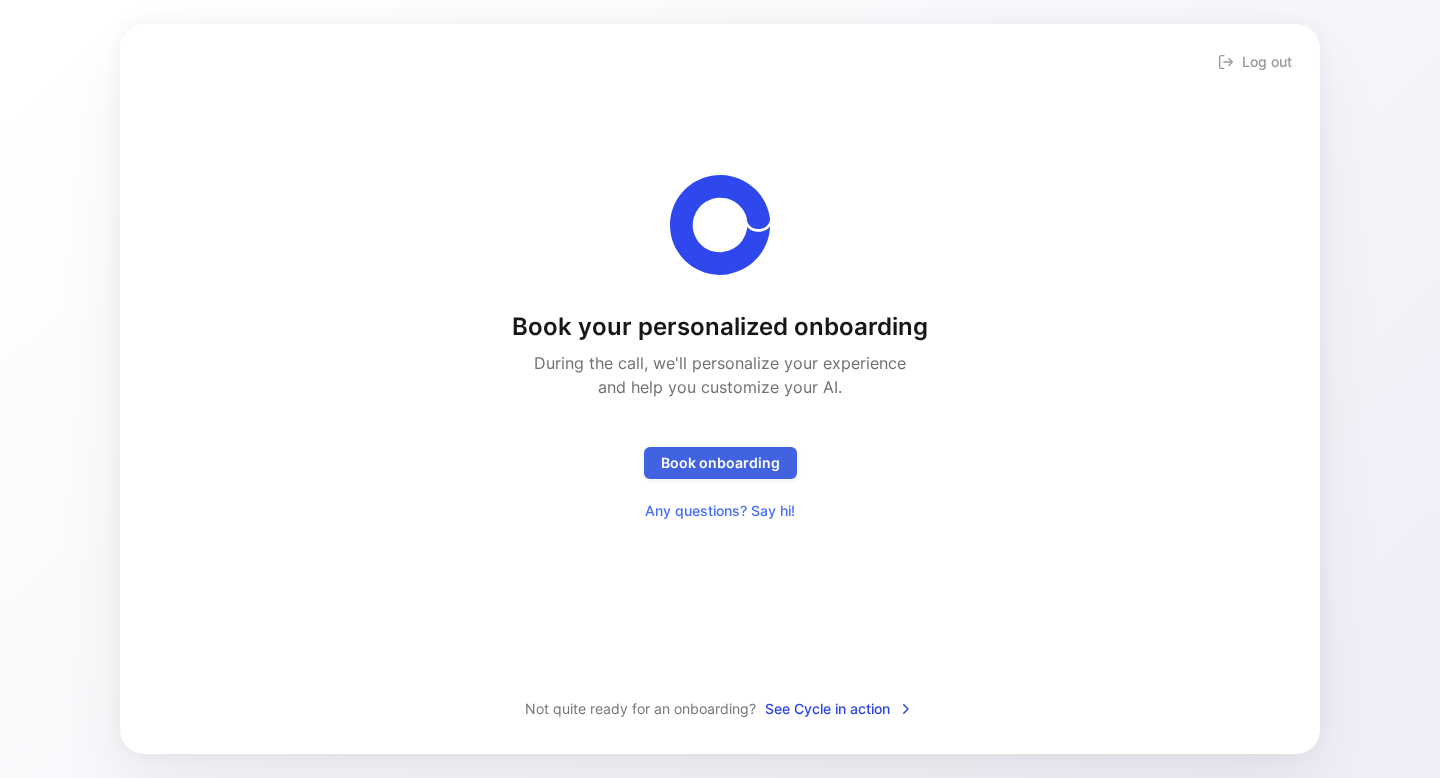 scroll, scrollTop: 0, scrollLeft: 0, axis: both 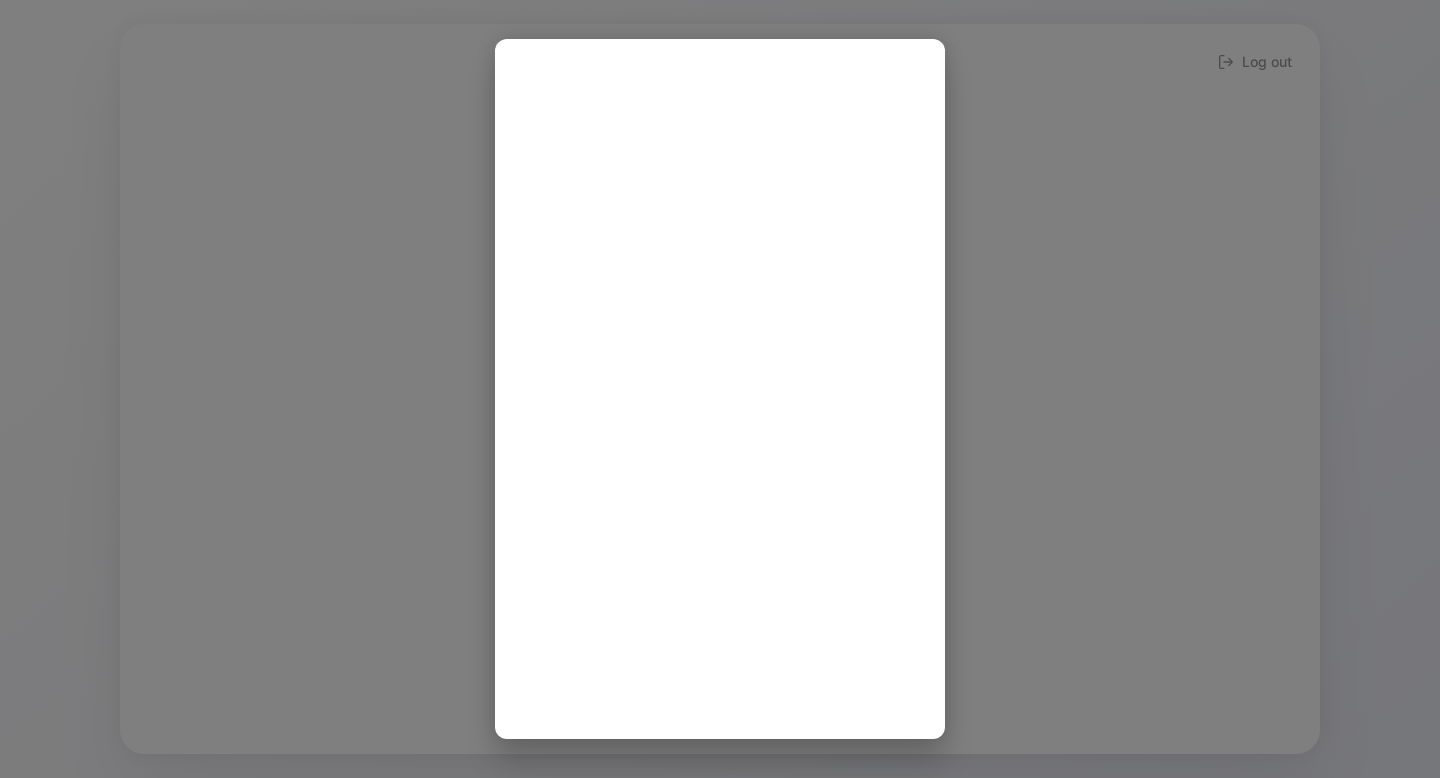 click at bounding box center (720, 389) 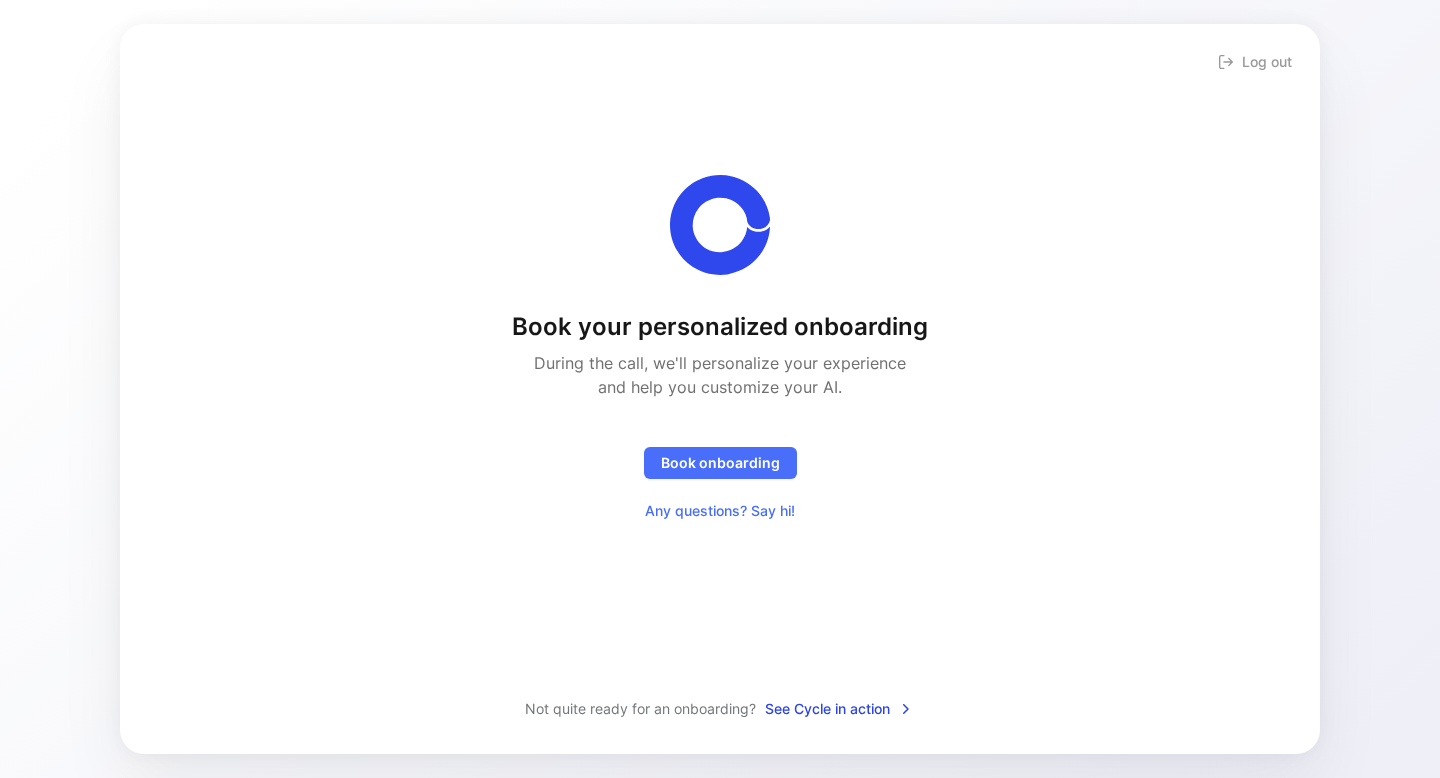 scroll, scrollTop: 0, scrollLeft: 0, axis: both 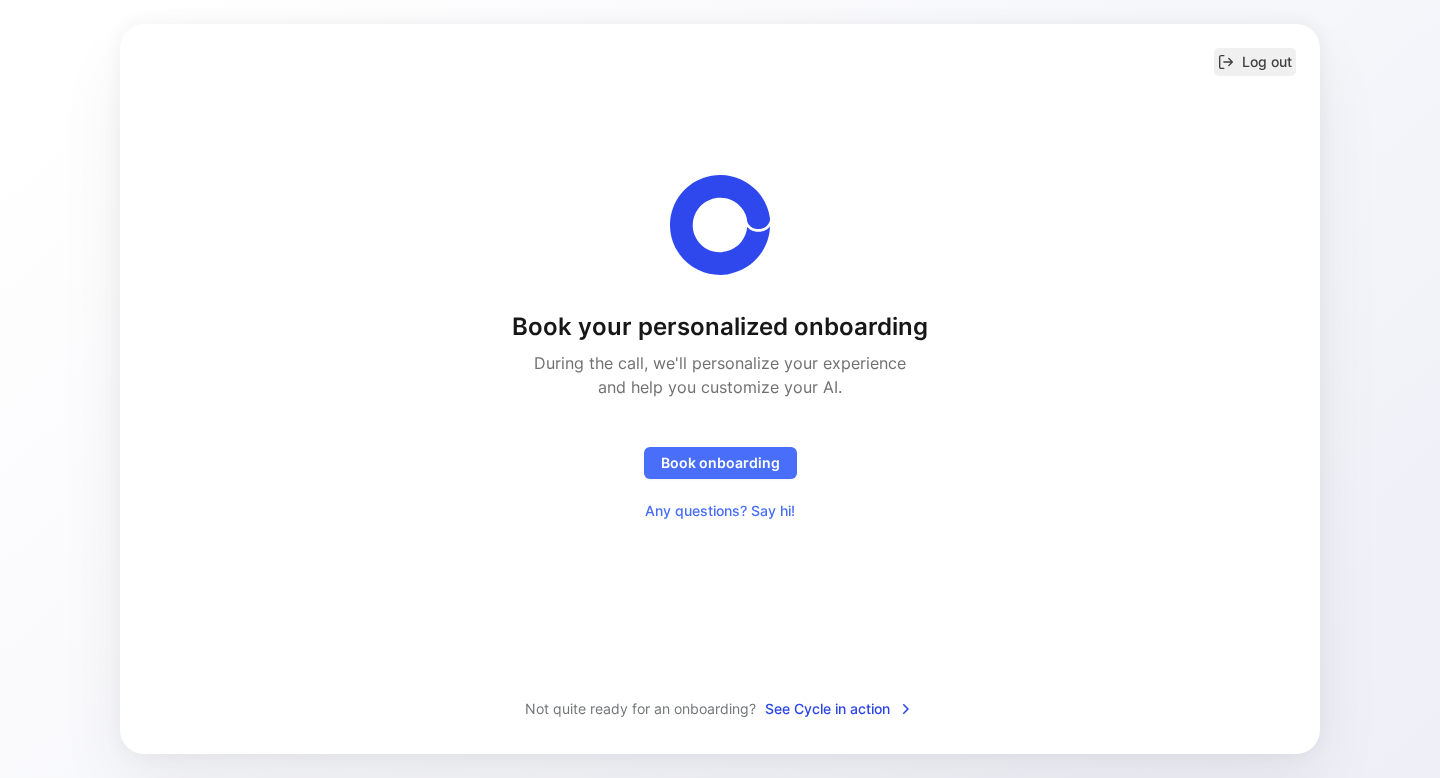 click on "Log out" at bounding box center [1255, 62] 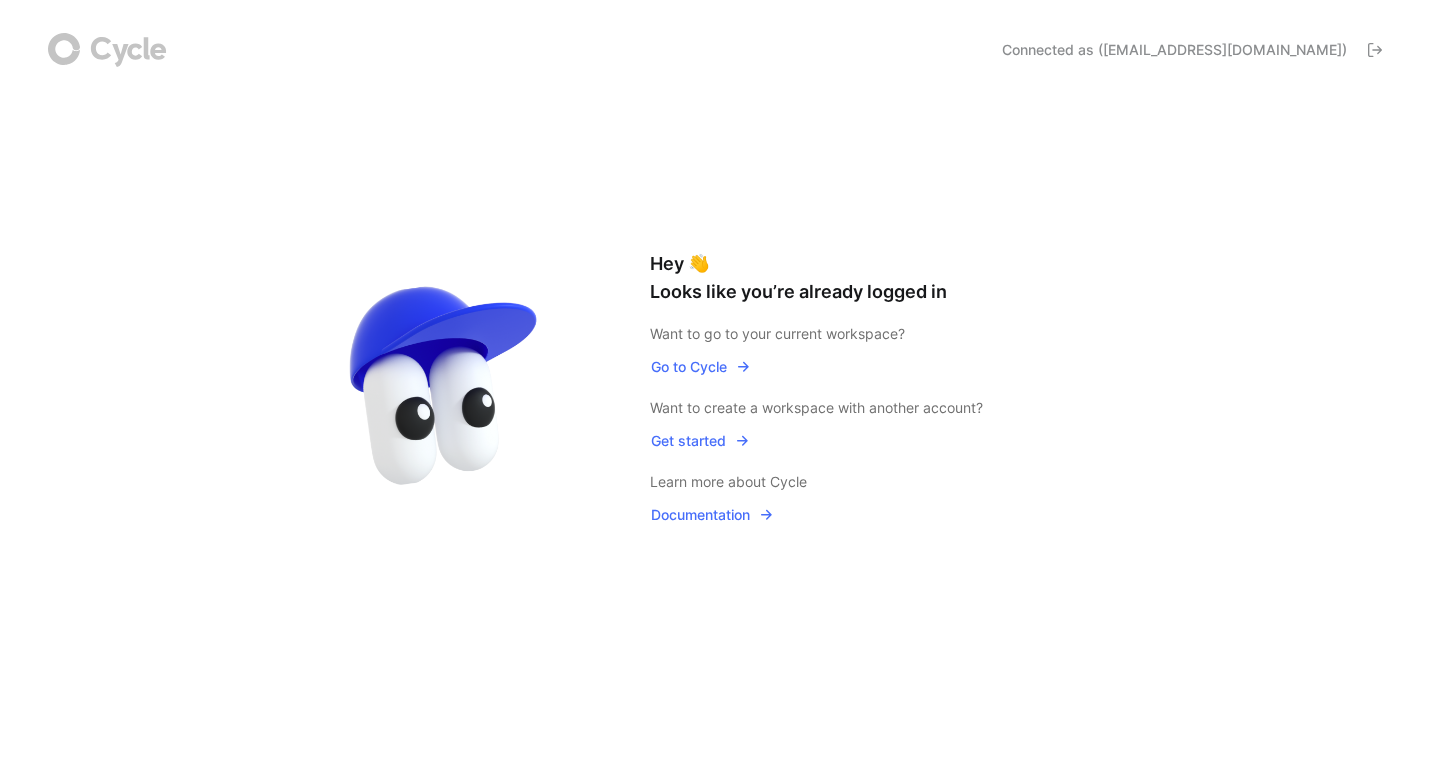scroll, scrollTop: 0, scrollLeft: 0, axis: both 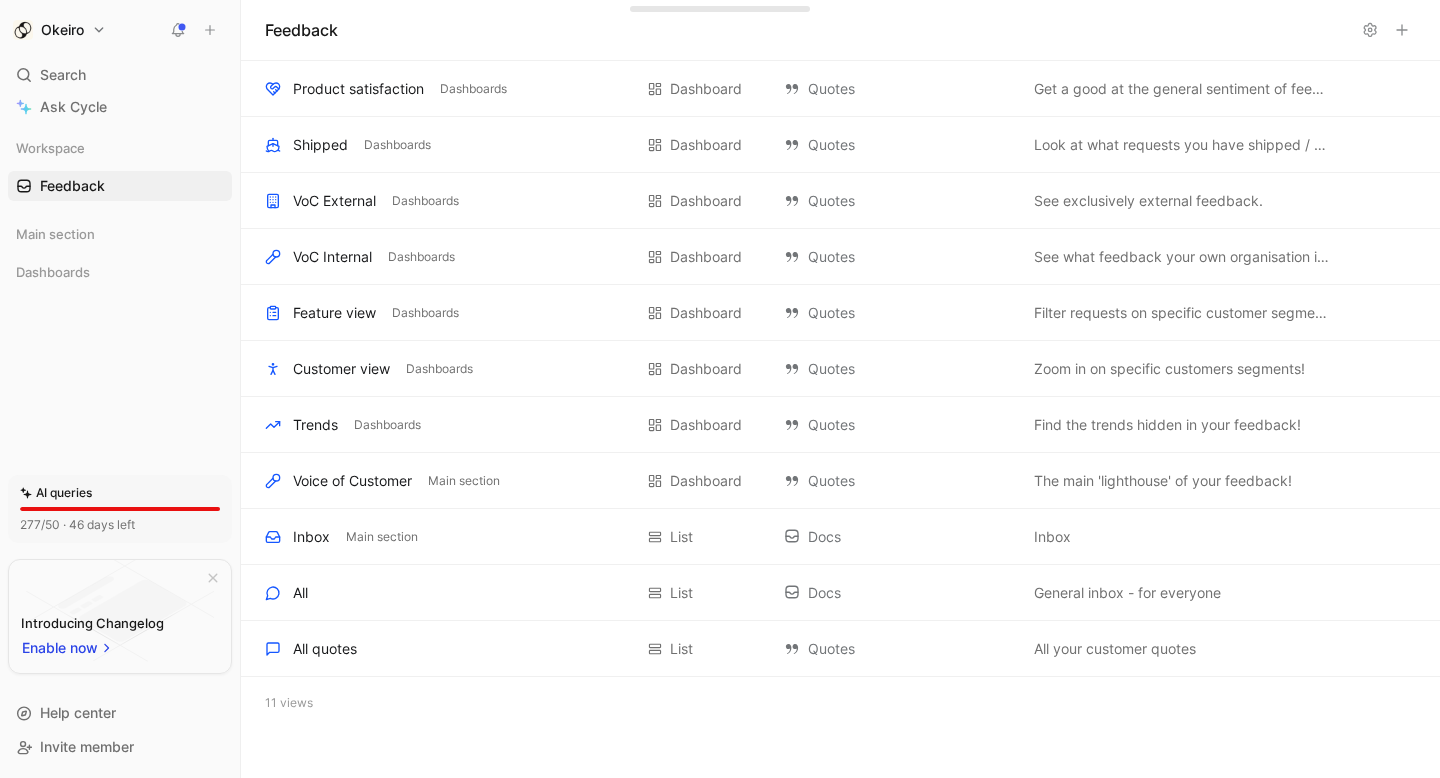 click 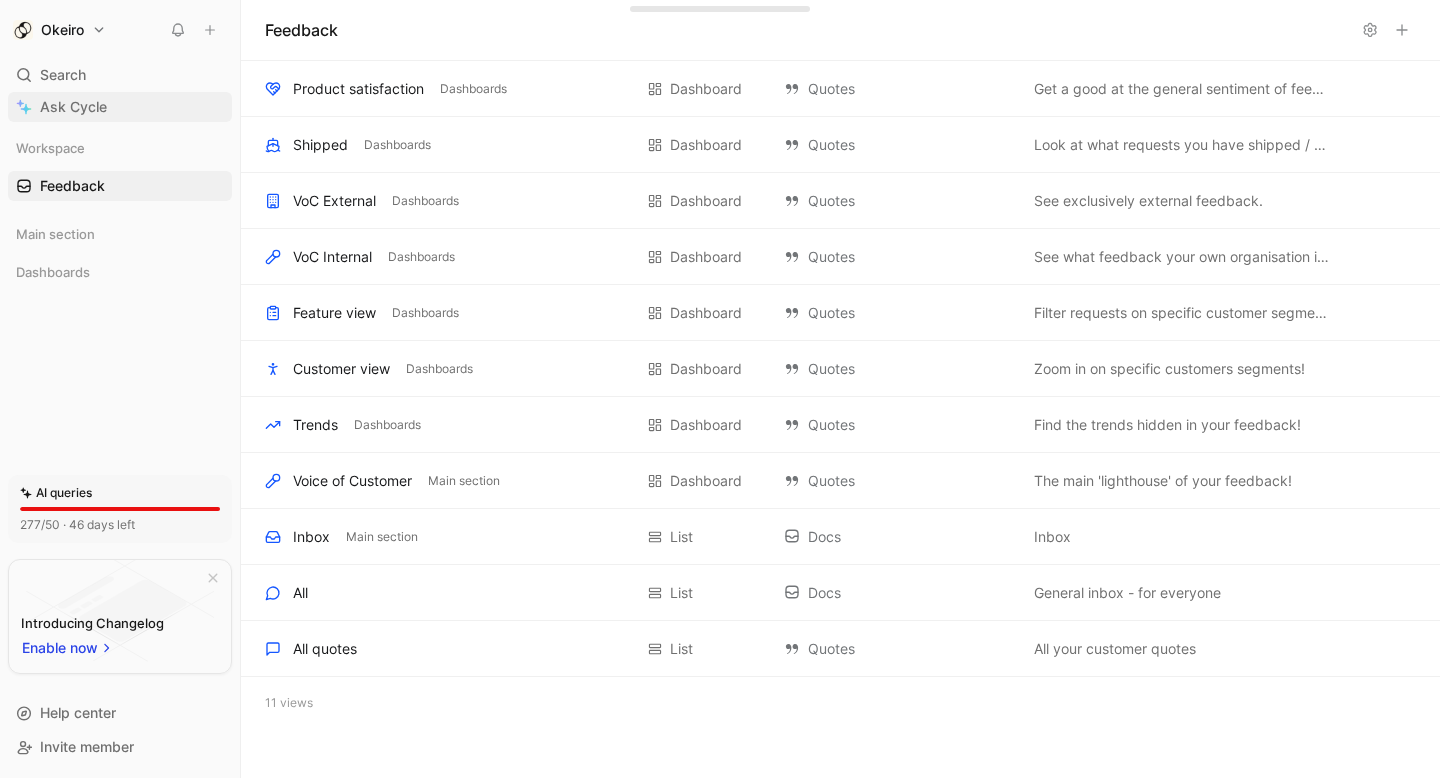 click on "Ask Cycle" at bounding box center [120, 107] 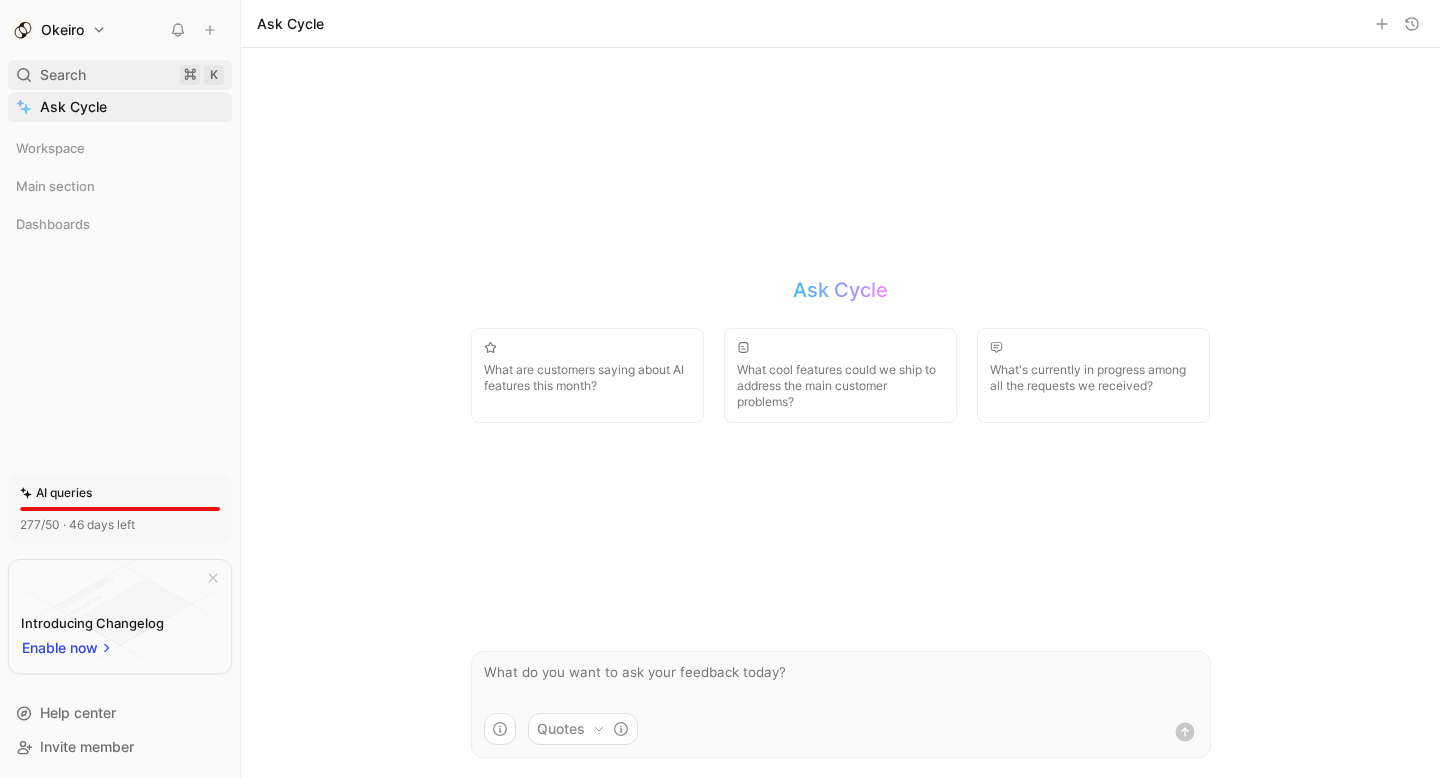 click on "Search ⌘ K" at bounding box center [120, 75] 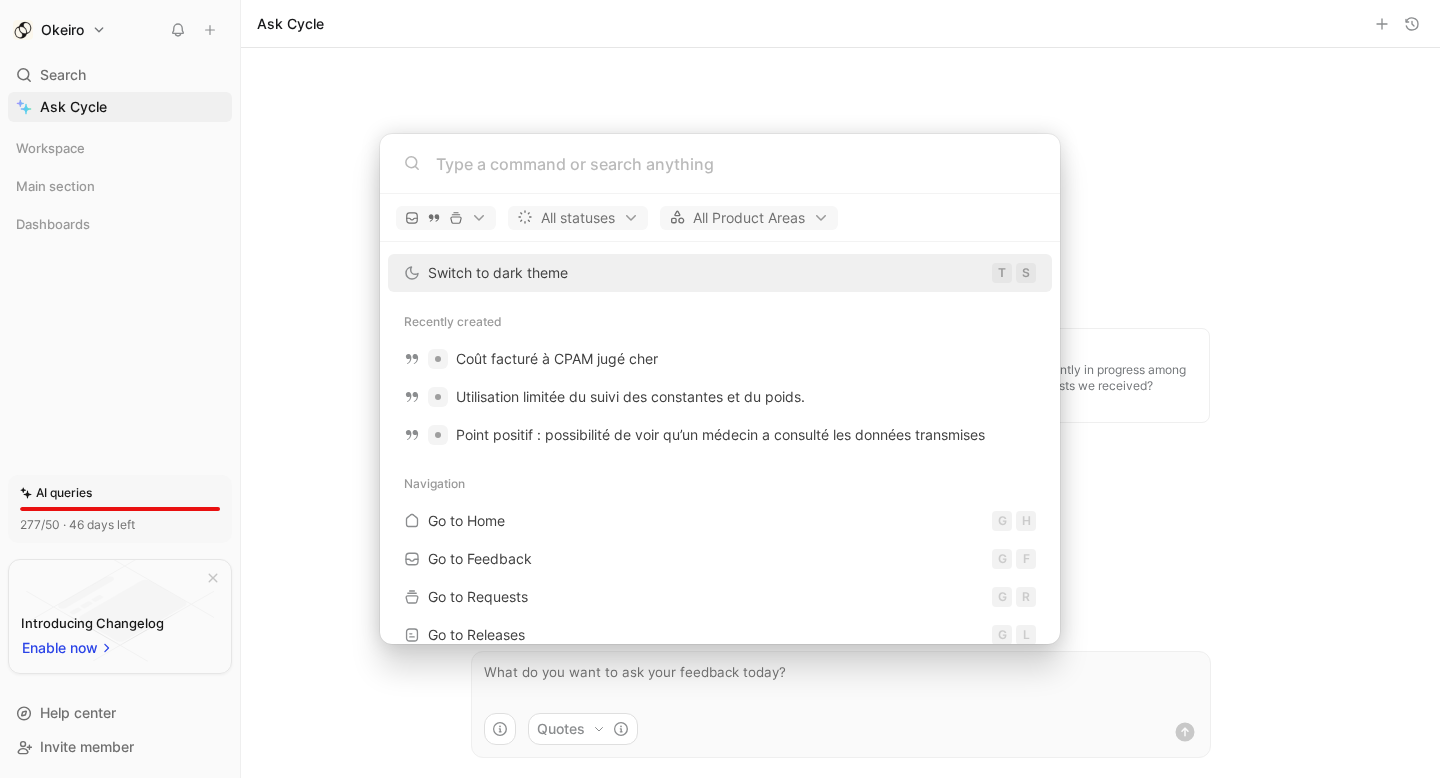 click on "Okeiro Search ⌘ K Ask Cycle Workspace Main section Dashboards
To pick up a draggable item, press the space bar.
While dragging, use the arrow keys to move the item.
Press space again to drop the item in its new position, or press escape to cancel.
AI queries 277/50 · 46 days left Introducing Changelog Enable now Help center Invite member Ask Cycle Ask Cycle What are customers saying about AI features this month? What cool features could we ship to address the main customer problems? What's currently in progress among all the requests we received? Quotes Command Bar All statuses All   Product Areas Switch to dark theme T S Recently created Coût facturé à CPAM jugé cher Utilisation limitée du suivi des constantes et du poids. Point positif : possibilité de voir qu’un médecin a consulté les données transmises Navigation Go to Home G H Go to Feedback G F Go to Requests G R Go to Releases G L Go to Customers Go to Settings G S Go to My account G M" at bounding box center (720, 389) 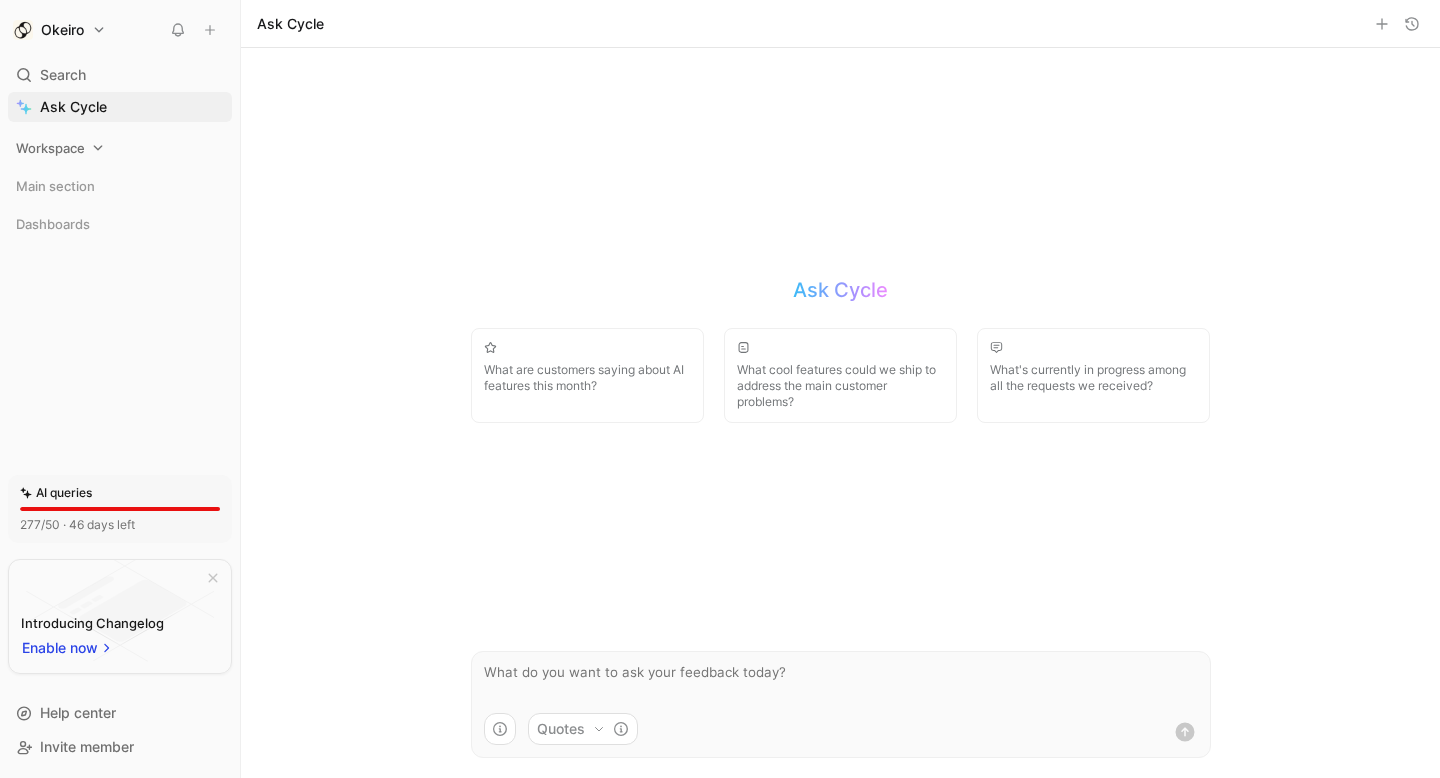 click 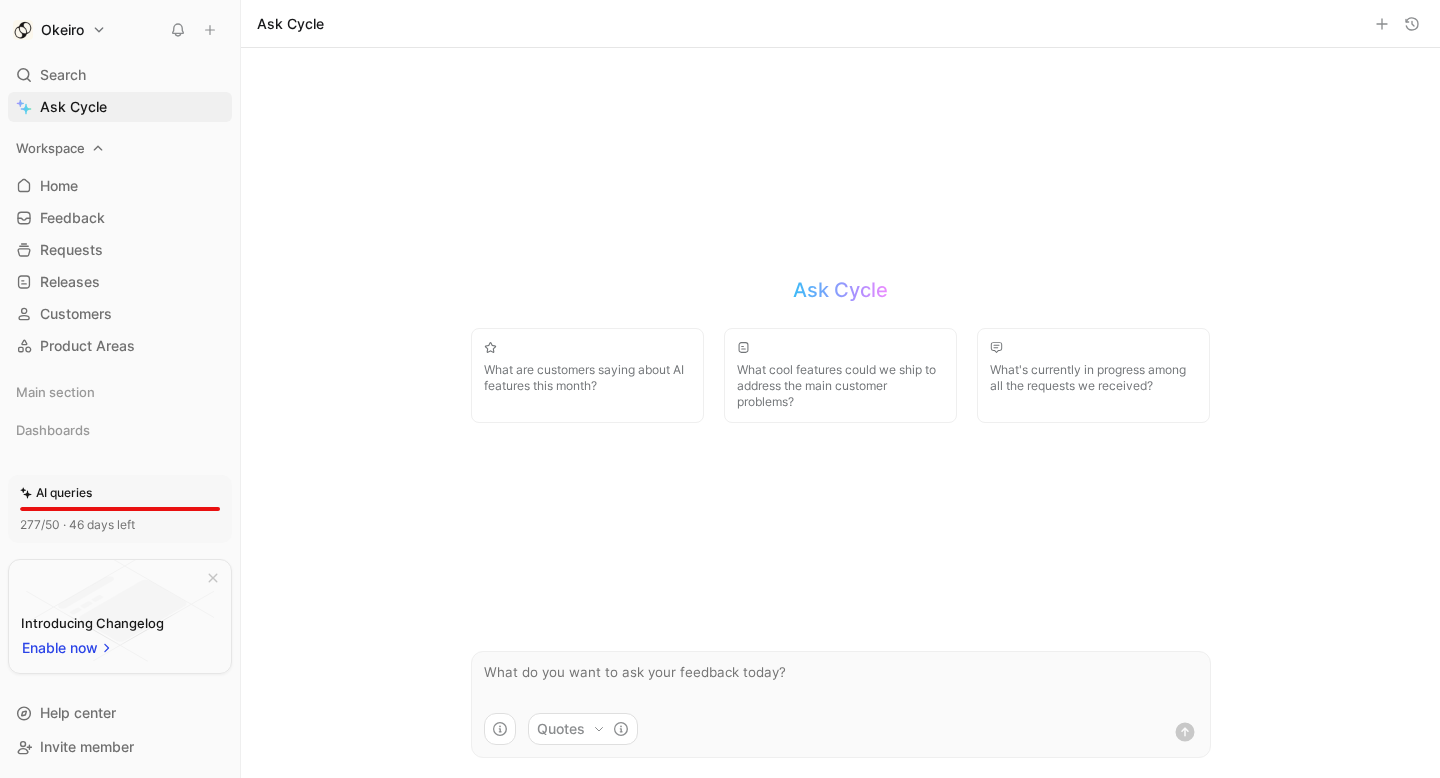 click on "Workspace" at bounding box center (120, 148) 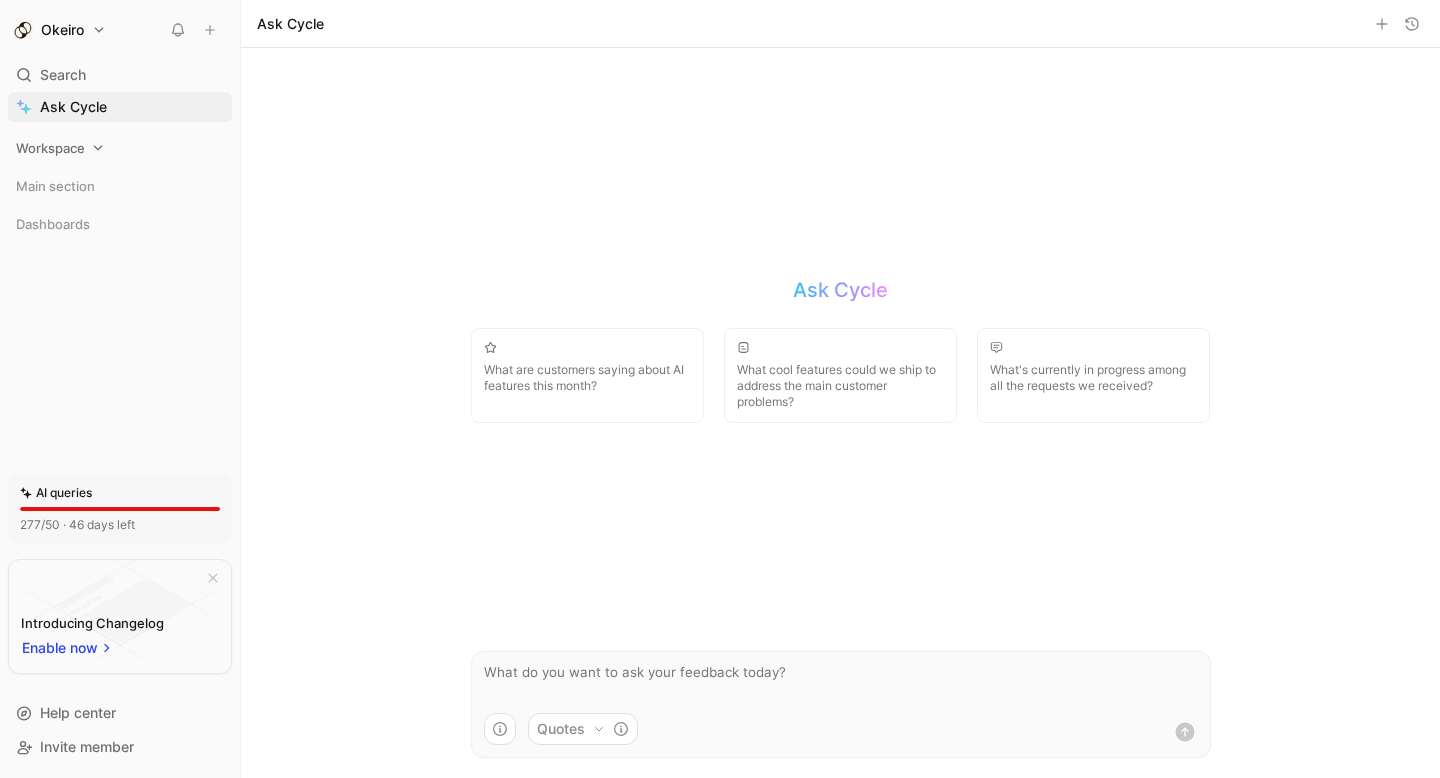 click 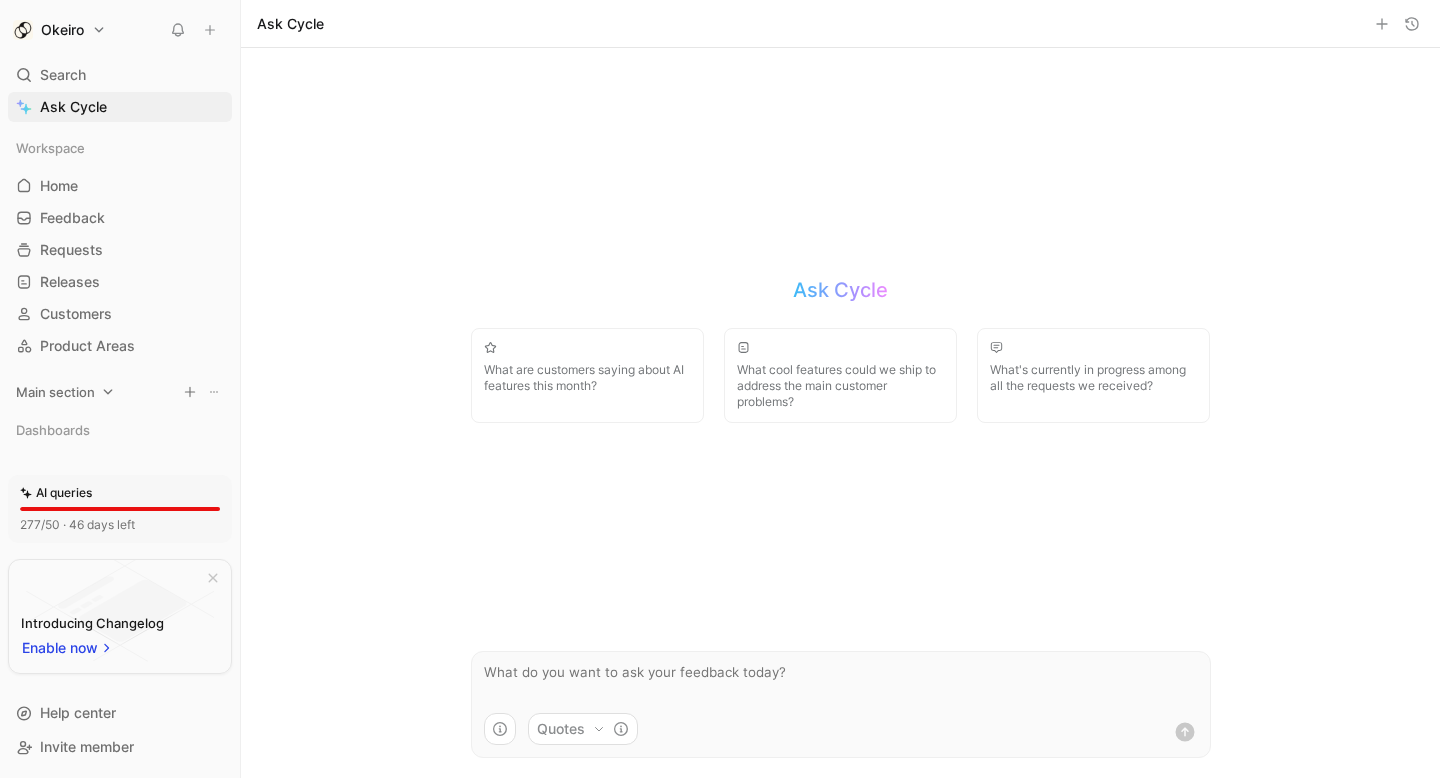click on "Main section" at bounding box center [120, 392] 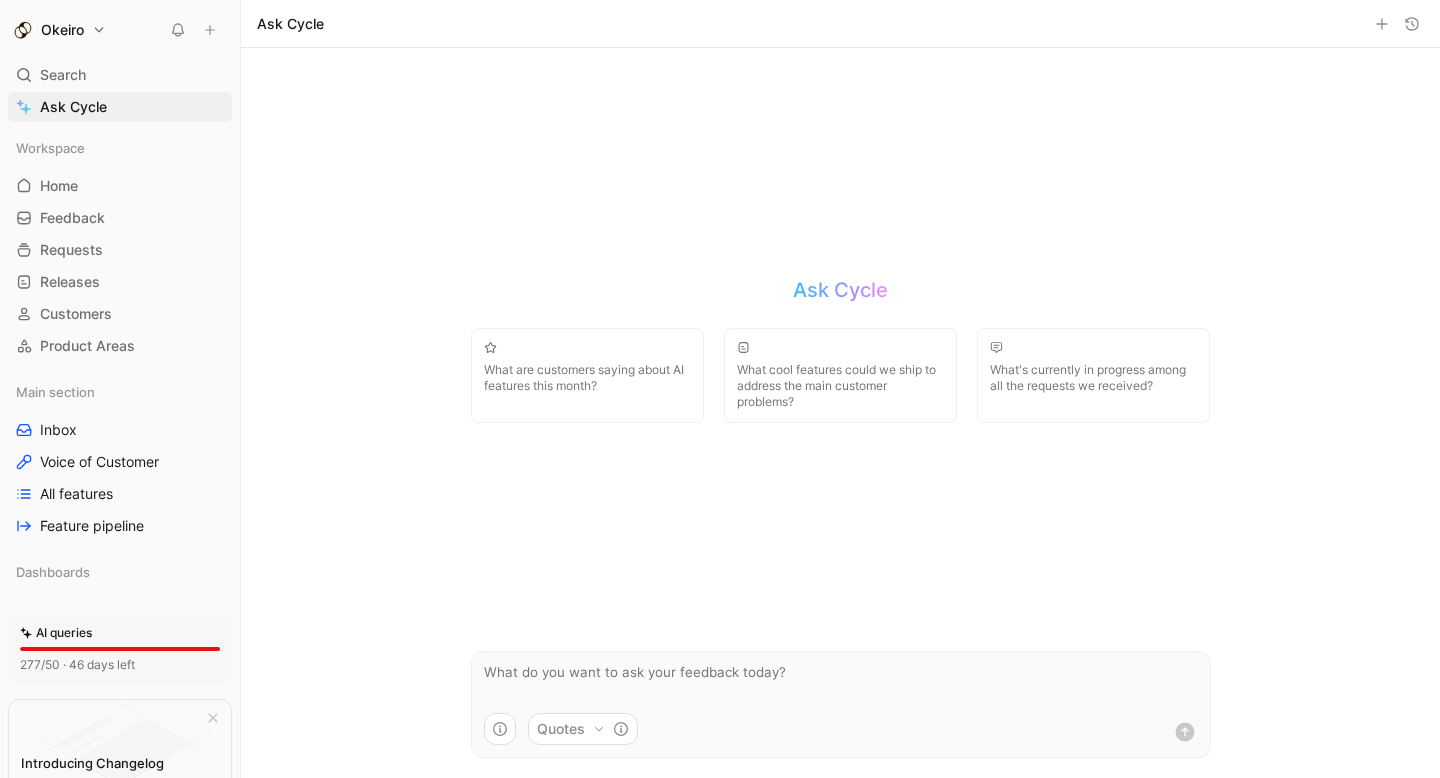 scroll, scrollTop: 140, scrollLeft: 0, axis: vertical 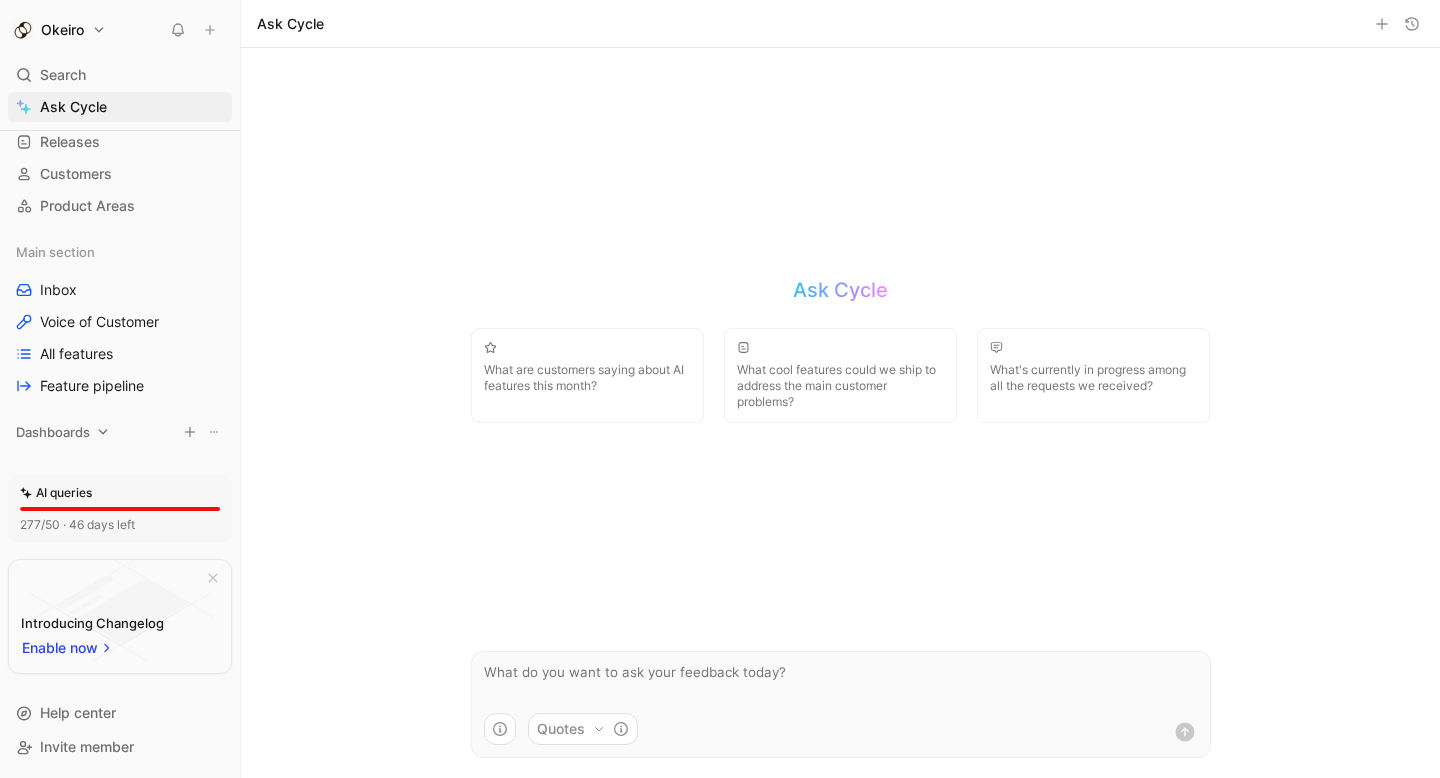 click 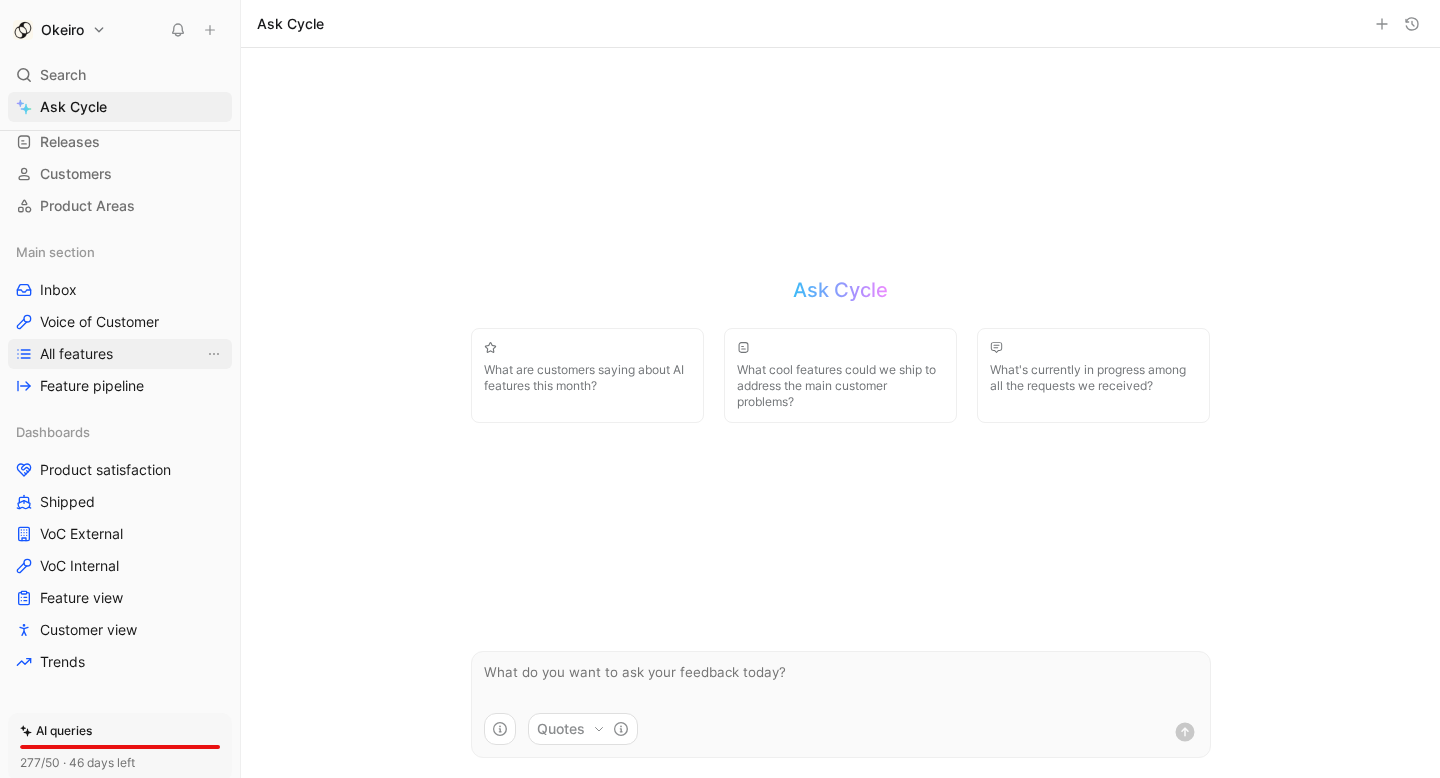 scroll, scrollTop: 378, scrollLeft: 0, axis: vertical 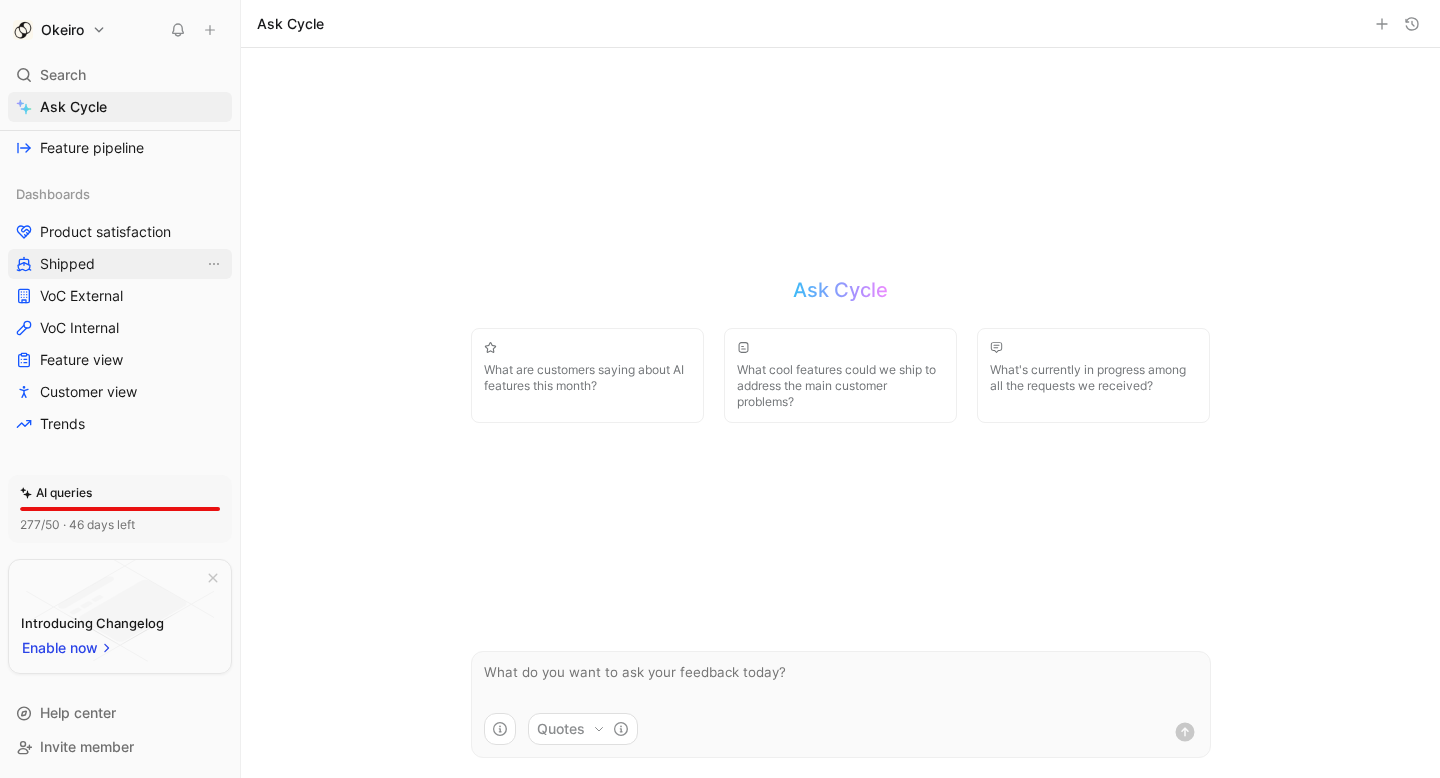 click on "Shipped" at bounding box center [120, 264] 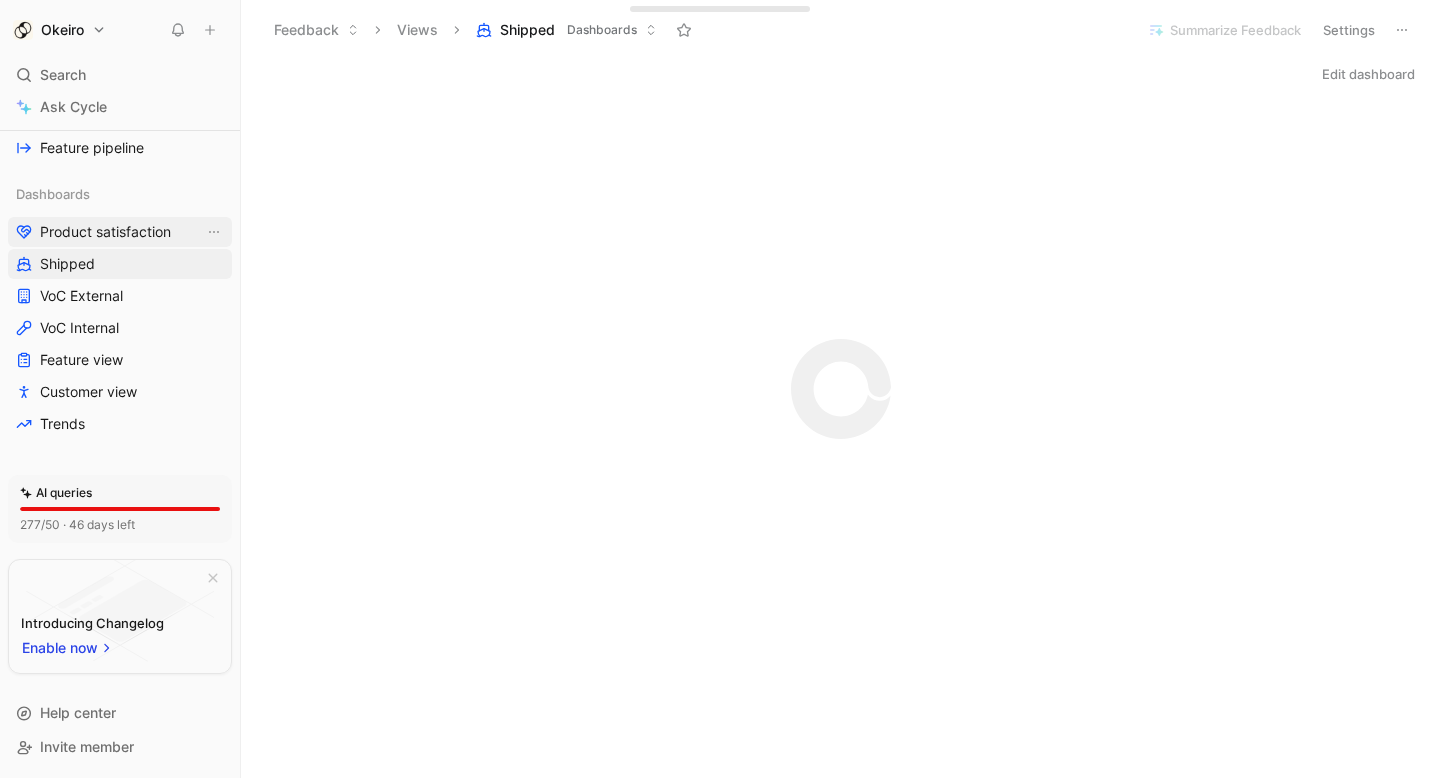 click on "Product satisfaction" at bounding box center [105, 232] 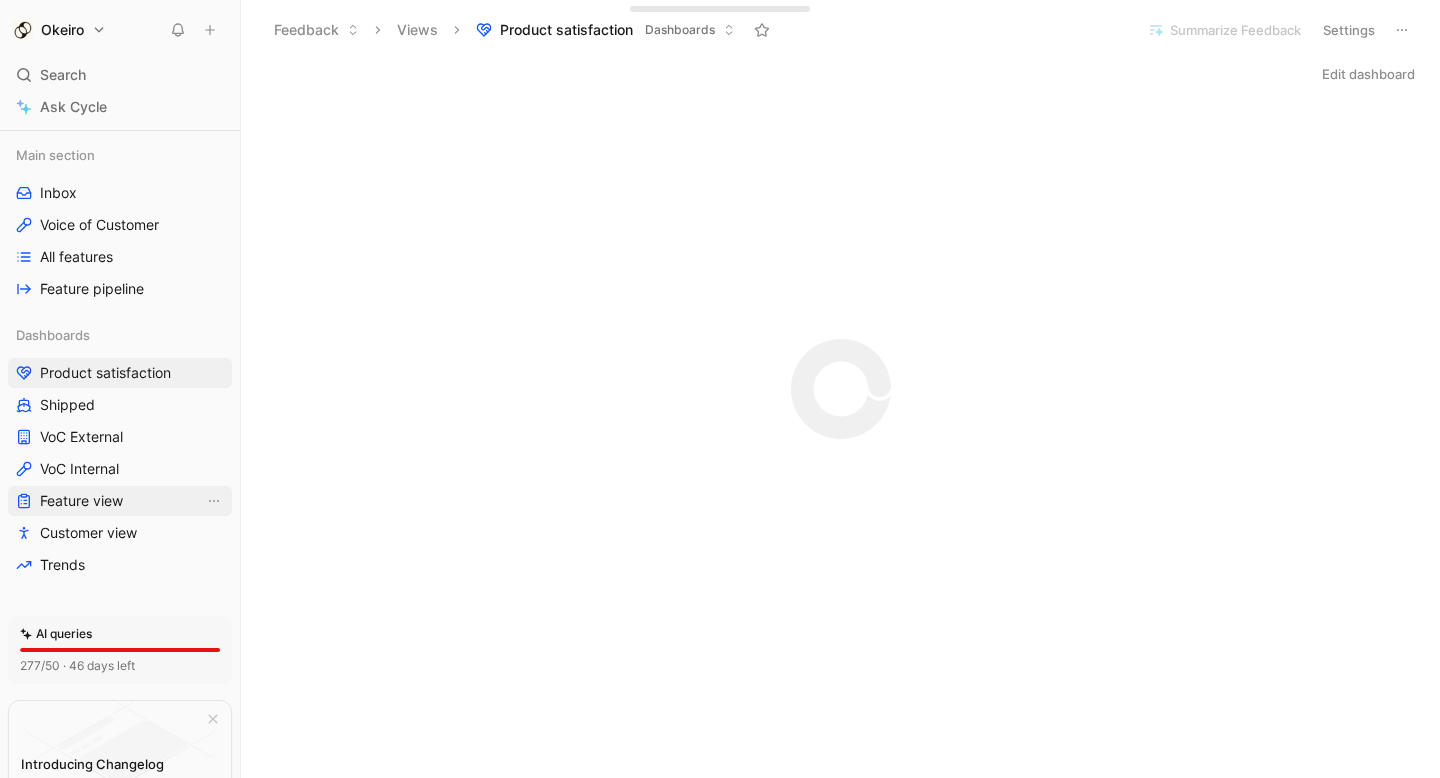 scroll, scrollTop: 0, scrollLeft: 0, axis: both 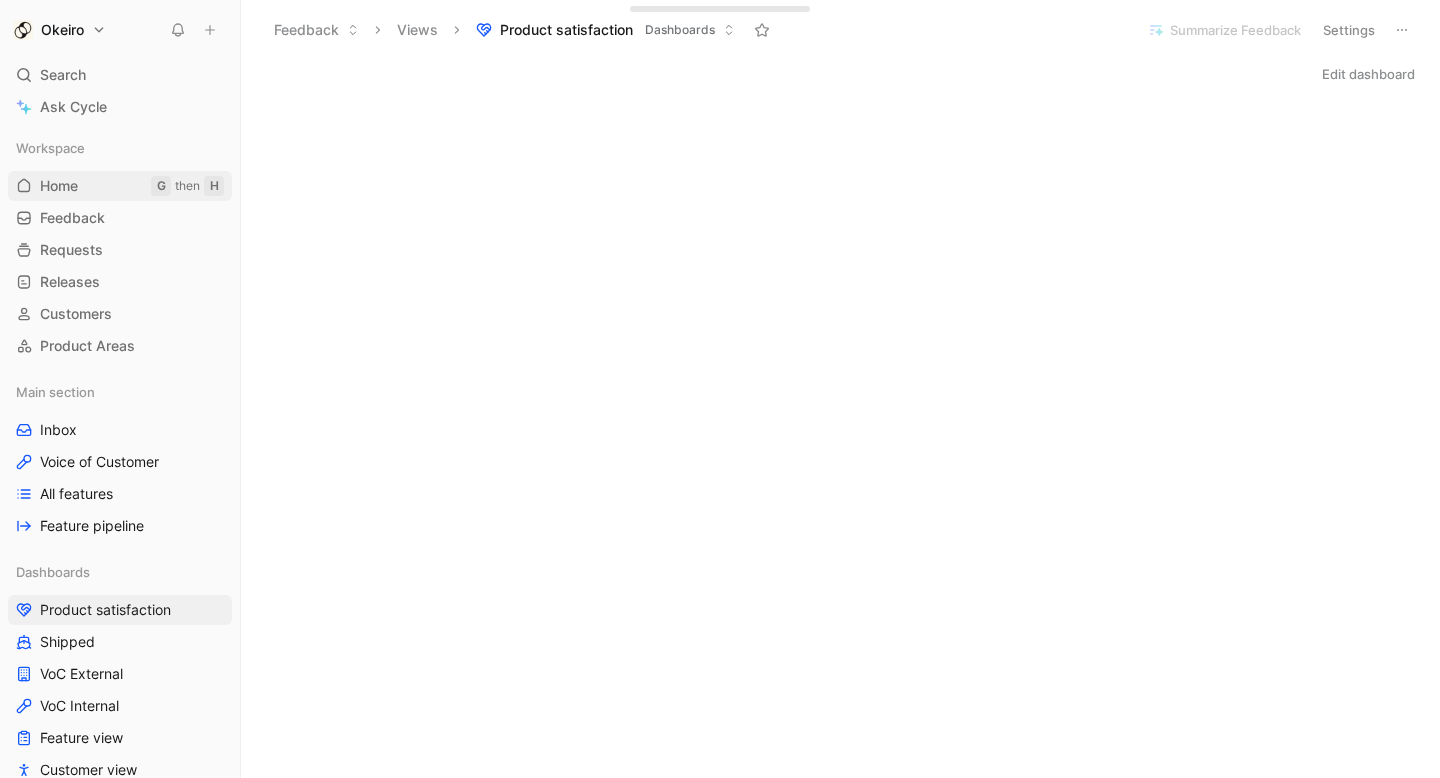 click on "Home G then H" at bounding box center (120, 186) 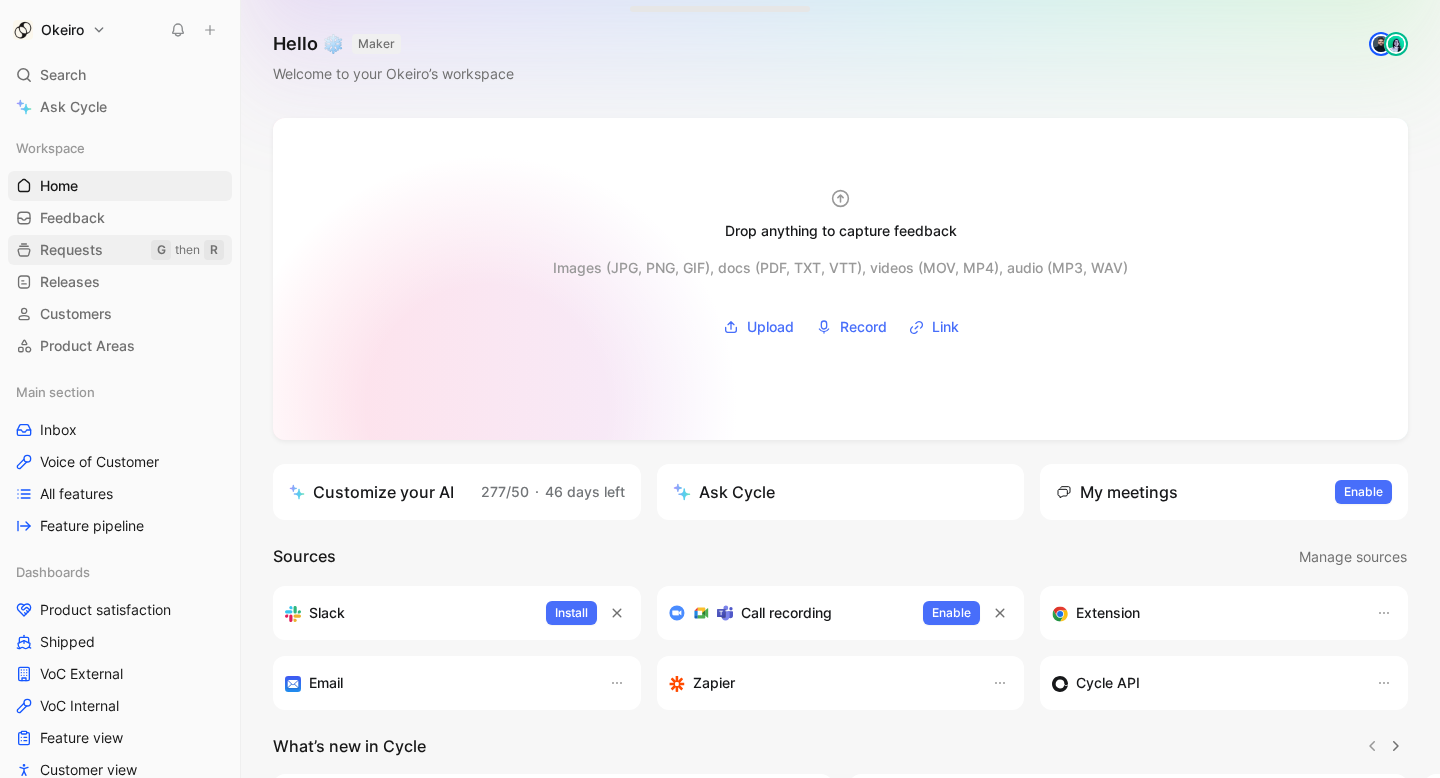 click on "Requests G then R" at bounding box center [120, 250] 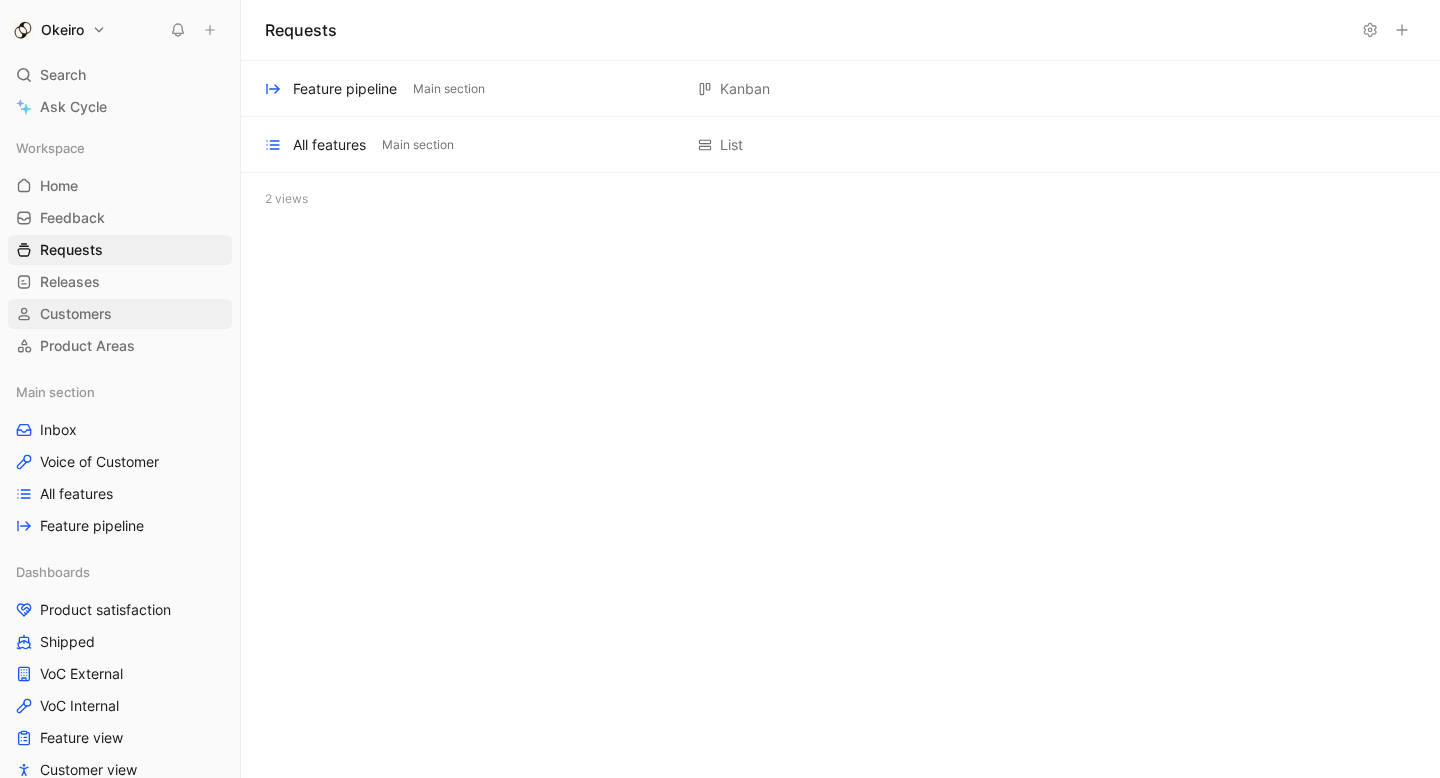 click on "Customers" at bounding box center (120, 314) 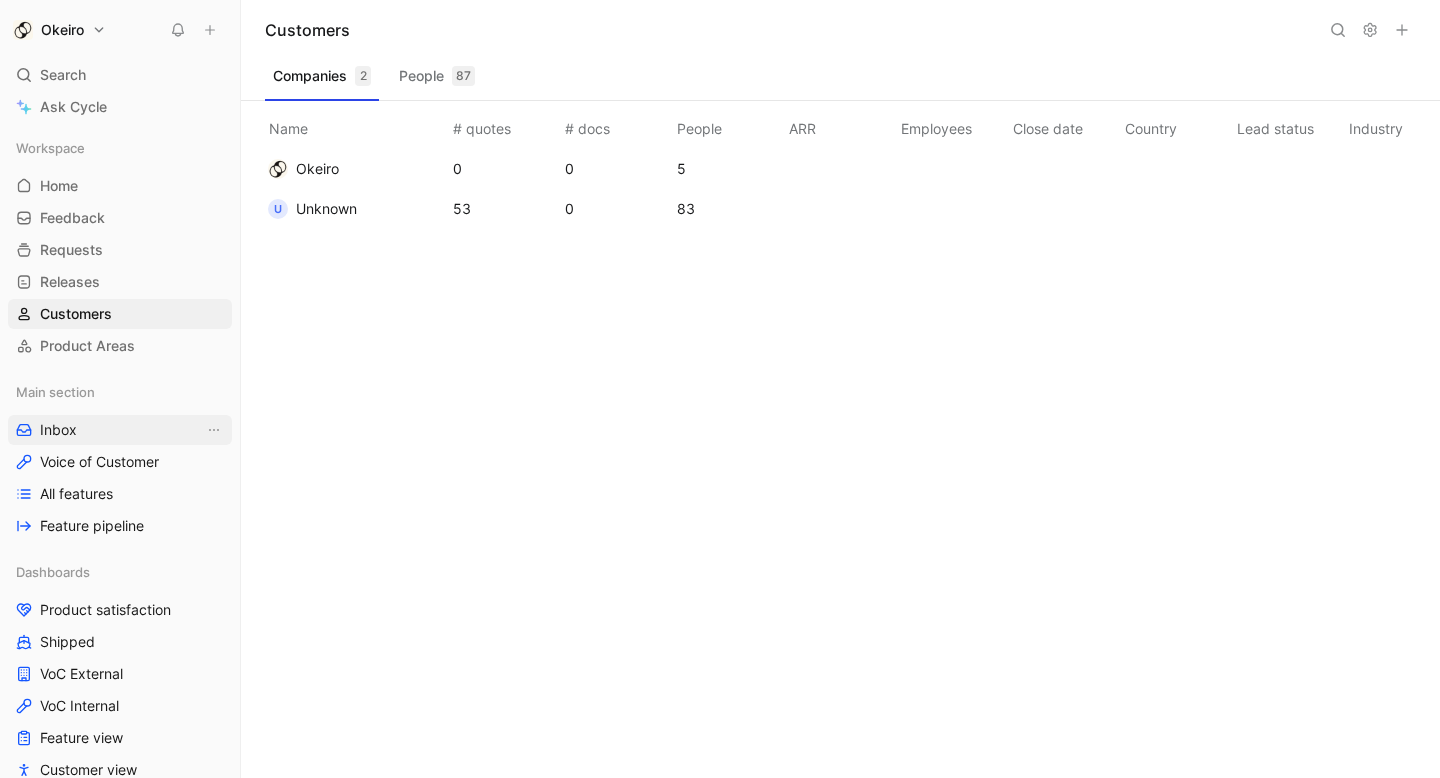 click on "Inbox" at bounding box center (120, 430) 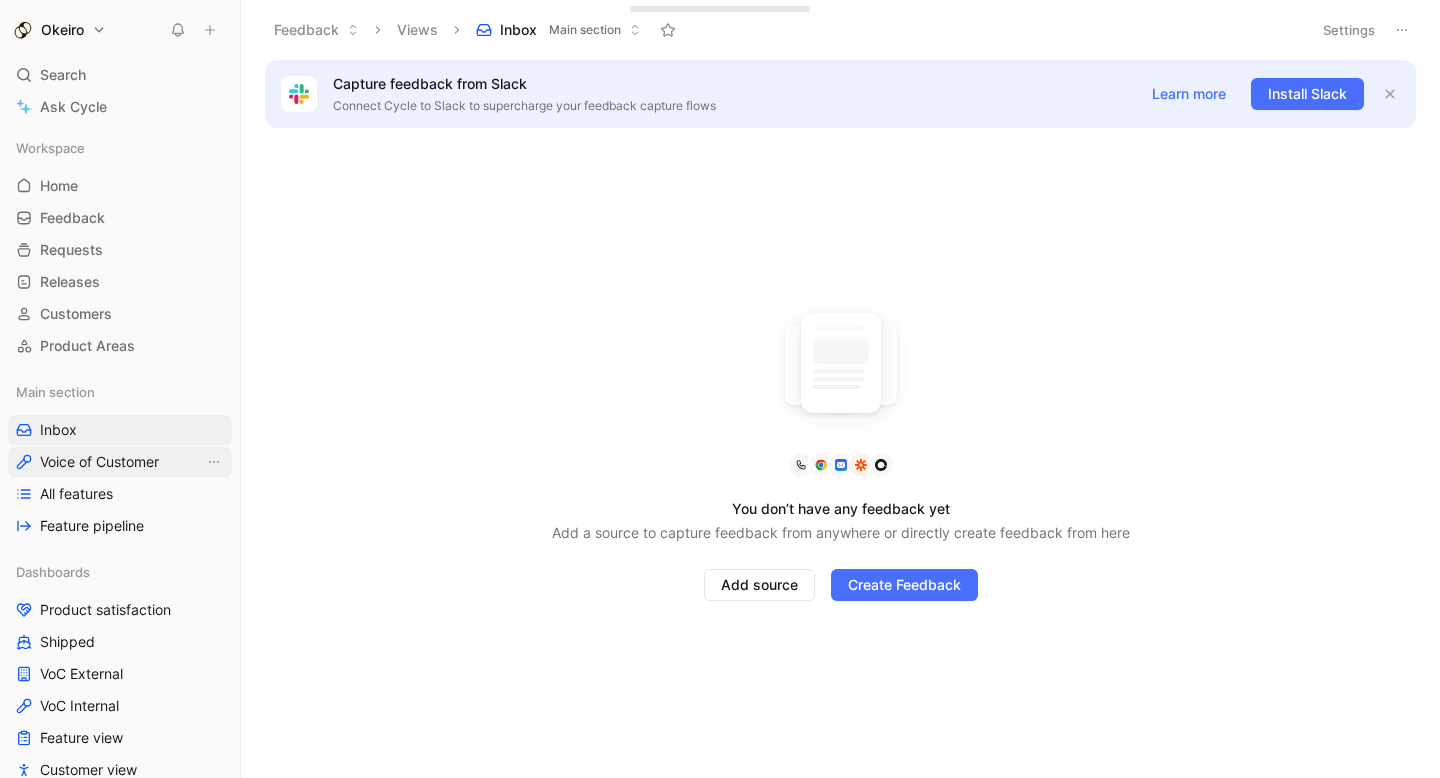 click on "Voice of Customer" at bounding box center (120, 462) 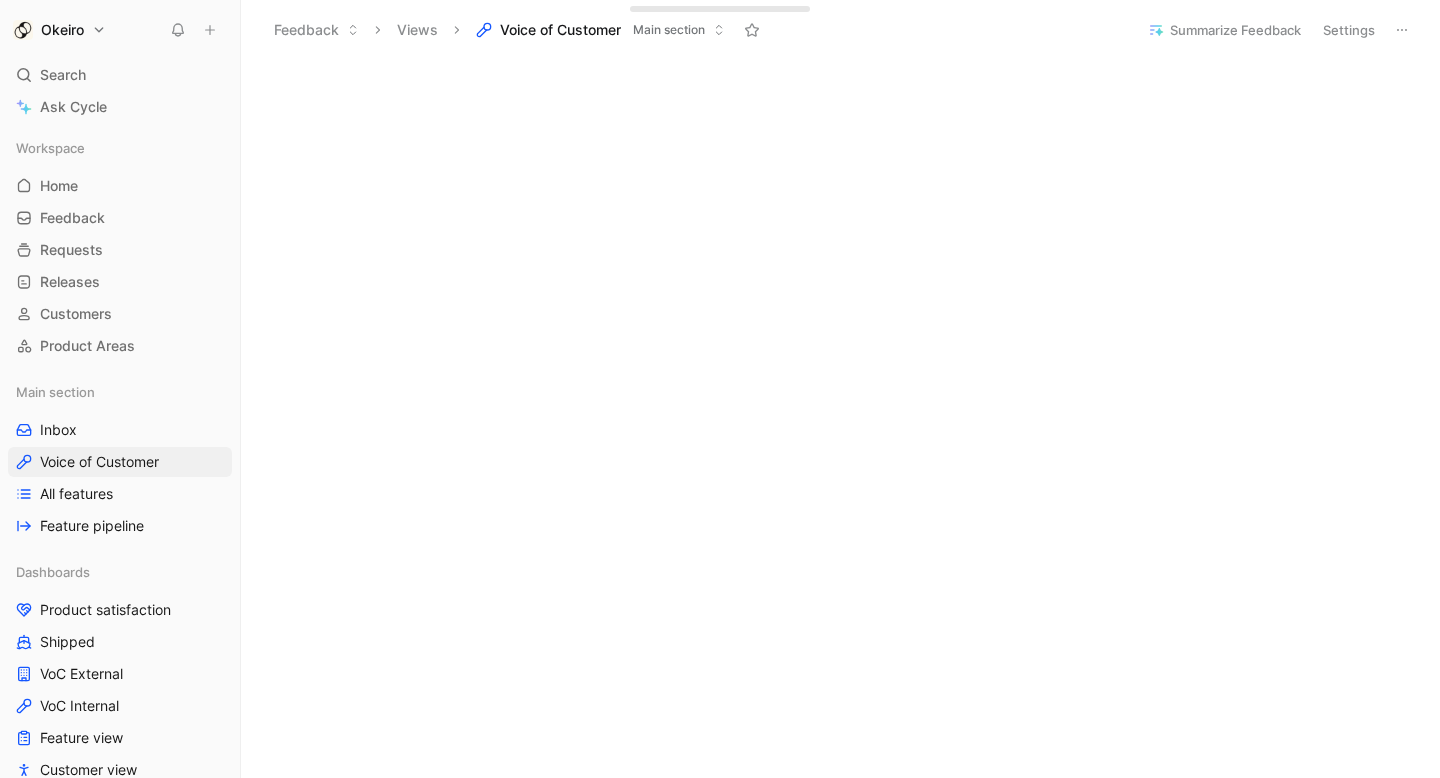scroll, scrollTop: 143, scrollLeft: 0, axis: vertical 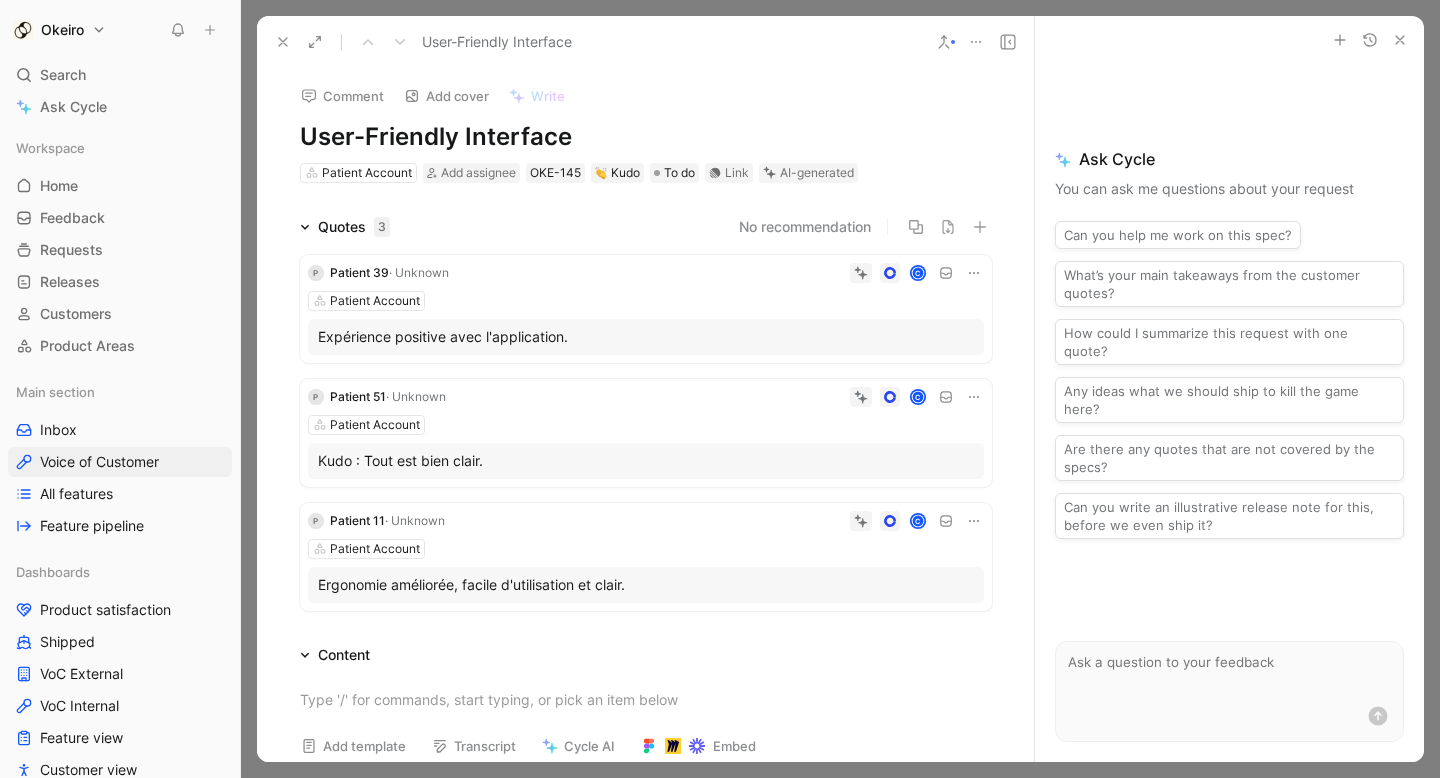 click 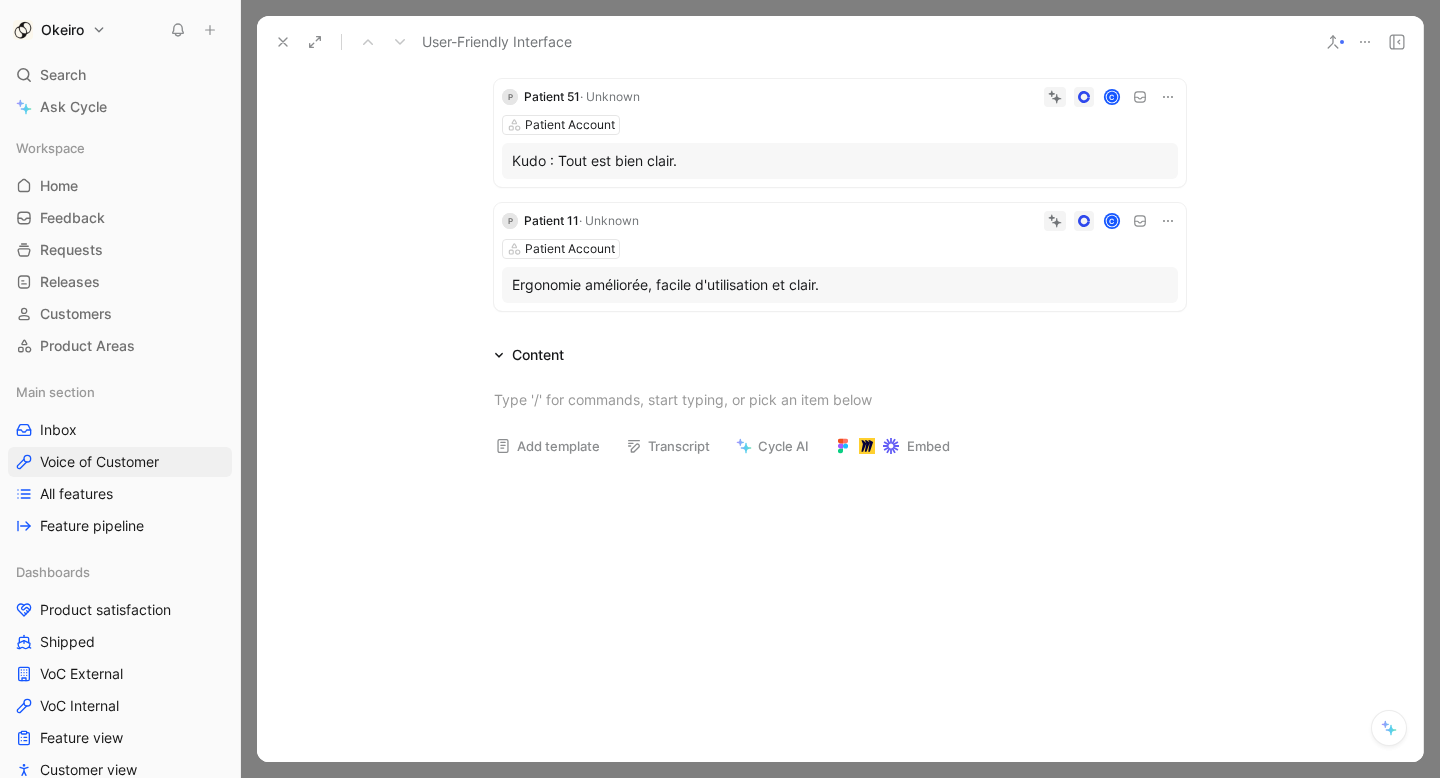scroll, scrollTop: 0, scrollLeft: 0, axis: both 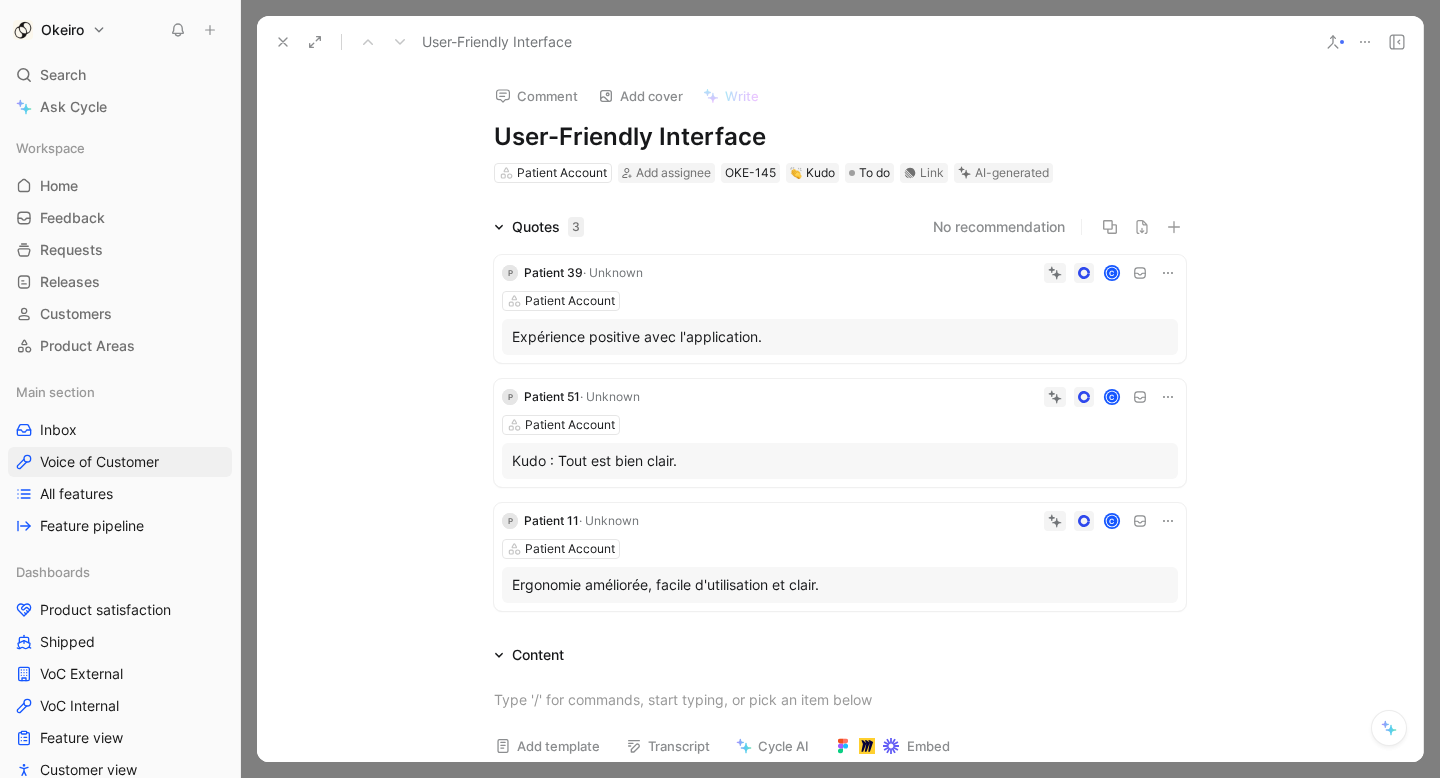 click 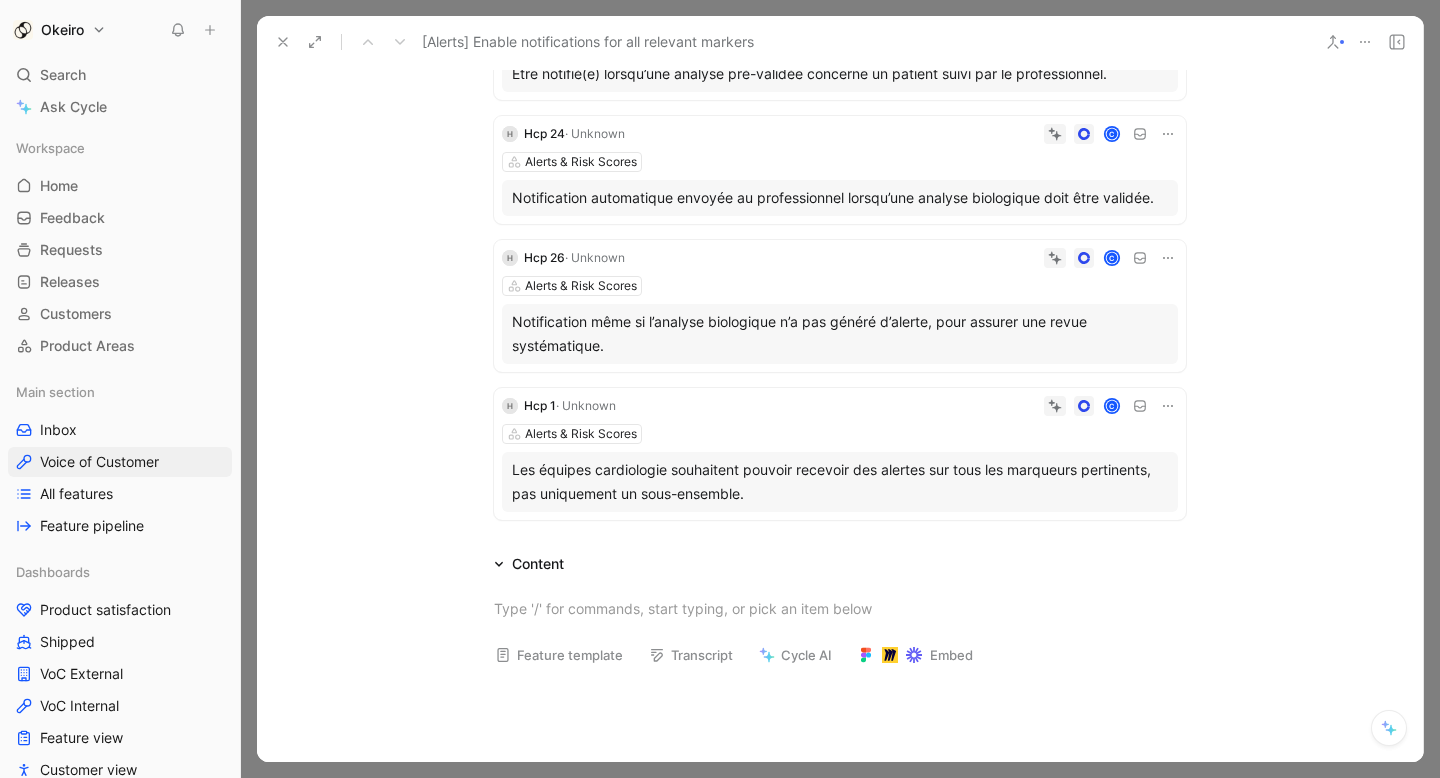 scroll, scrollTop: 0, scrollLeft: 0, axis: both 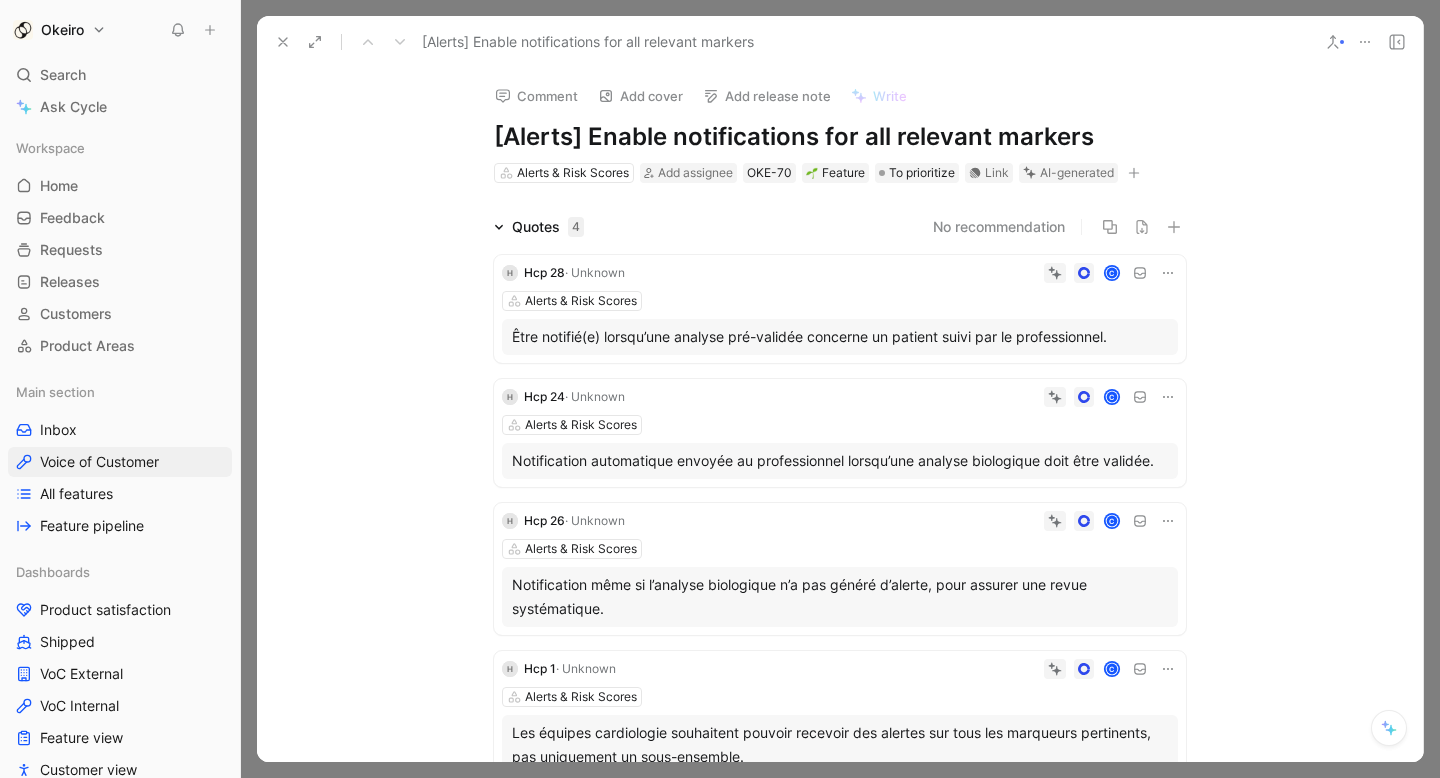 click on "H Hcp 28  · Unknown C Alerts & Risk Scores Être notifié(e) lorsqu’une analyse pré-validée concerne un patient suivi par le professionnel." at bounding box center (840, 309) 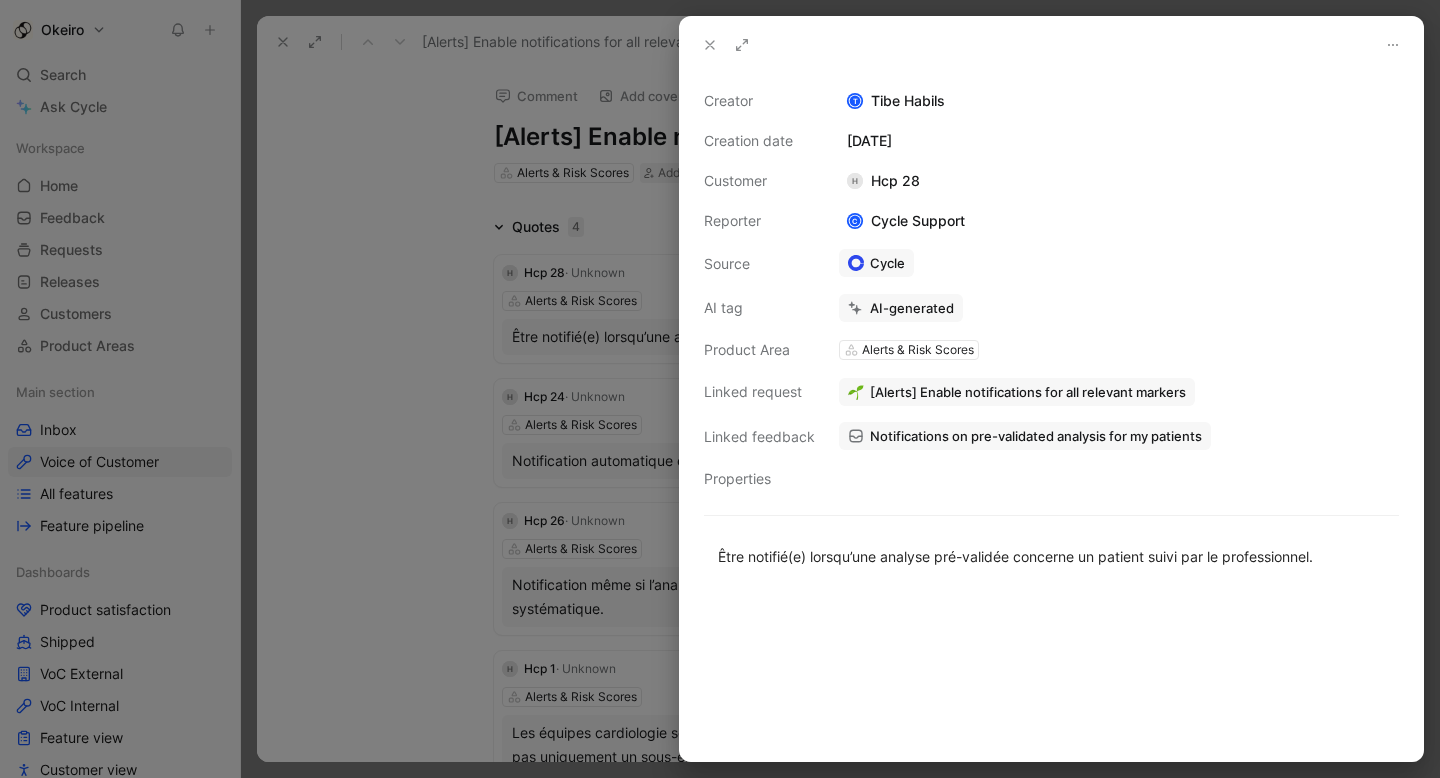 click at bounding box center (720, 389) 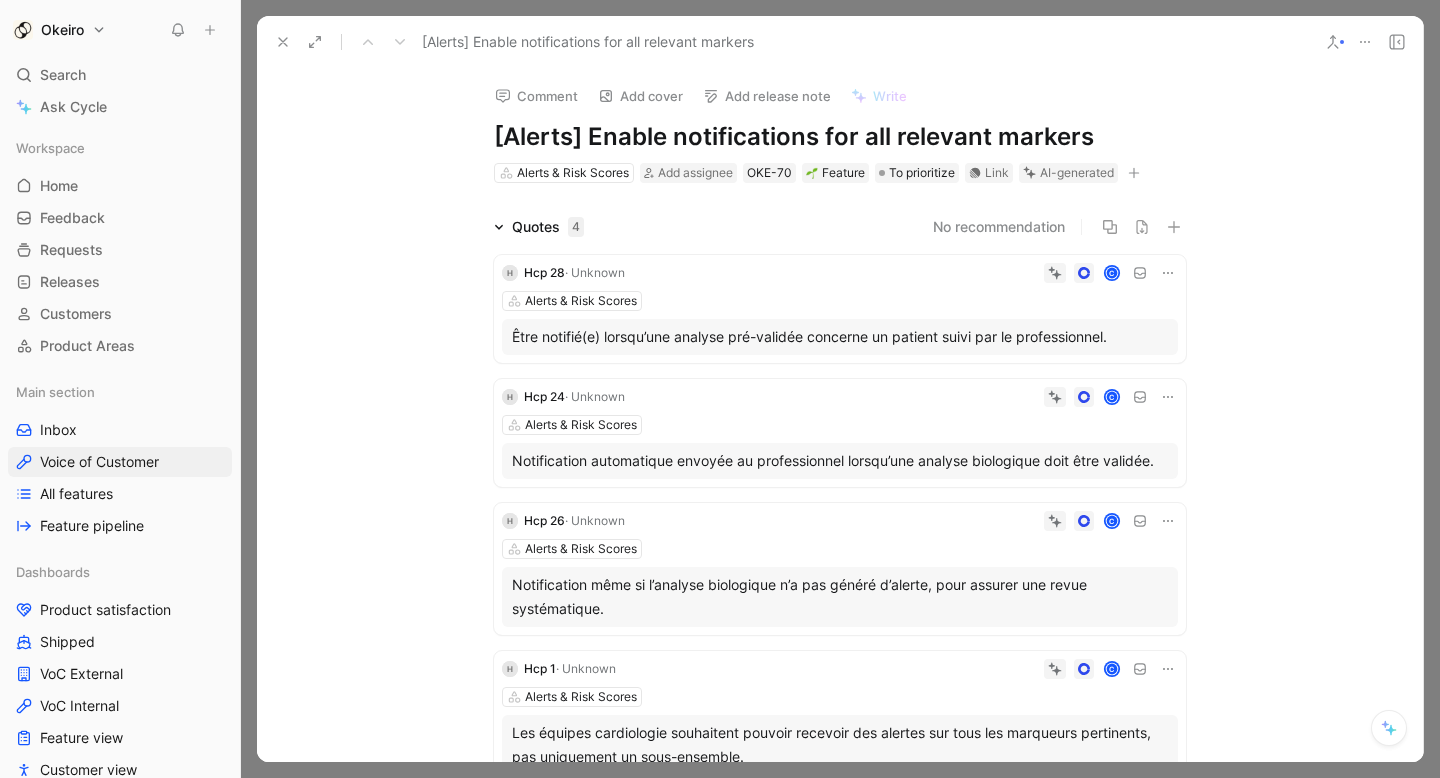 click on "Être notifié(e) lorsqu’une analyse pré-validée concerne un patient suivi par le professionnel." at bounding box center [840, 337] 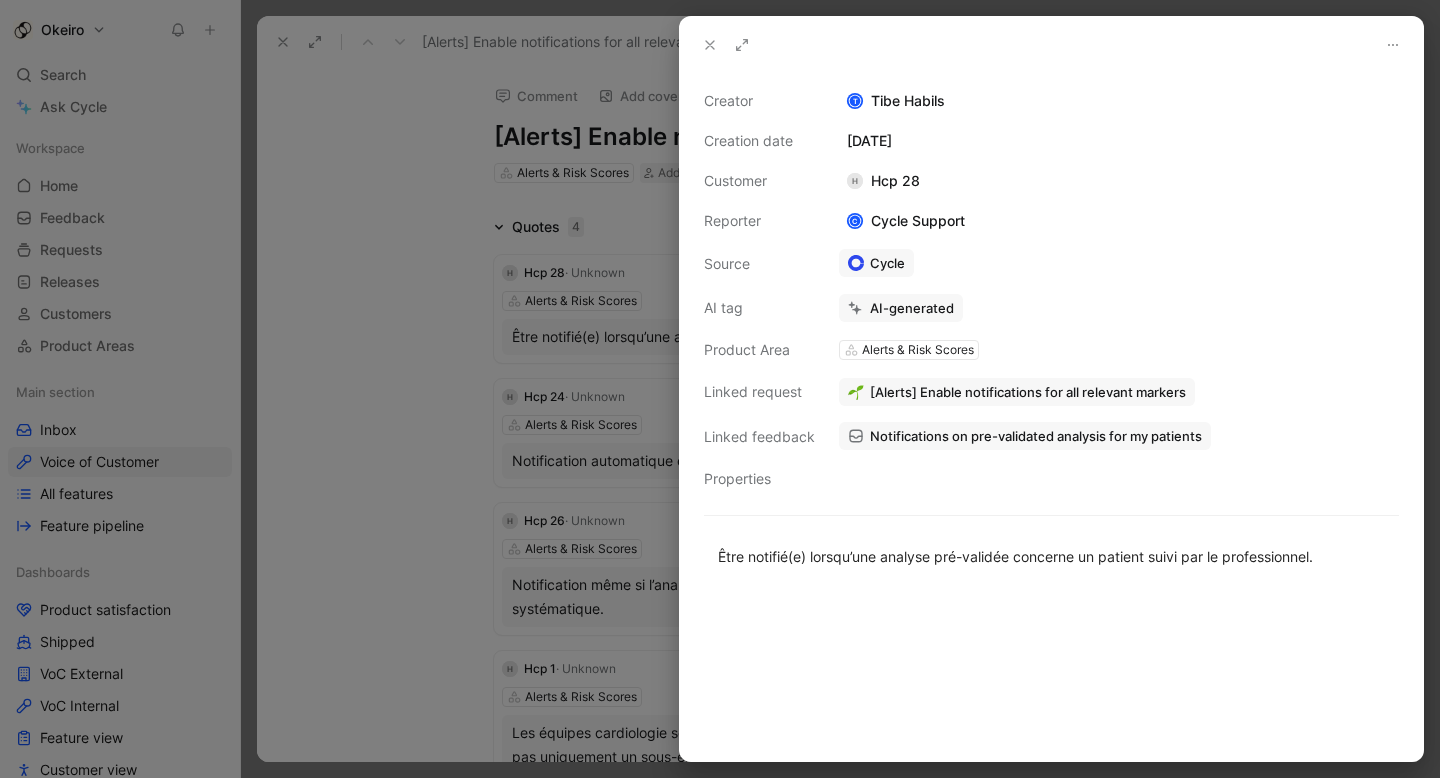 click at bounding box center (720, 389) 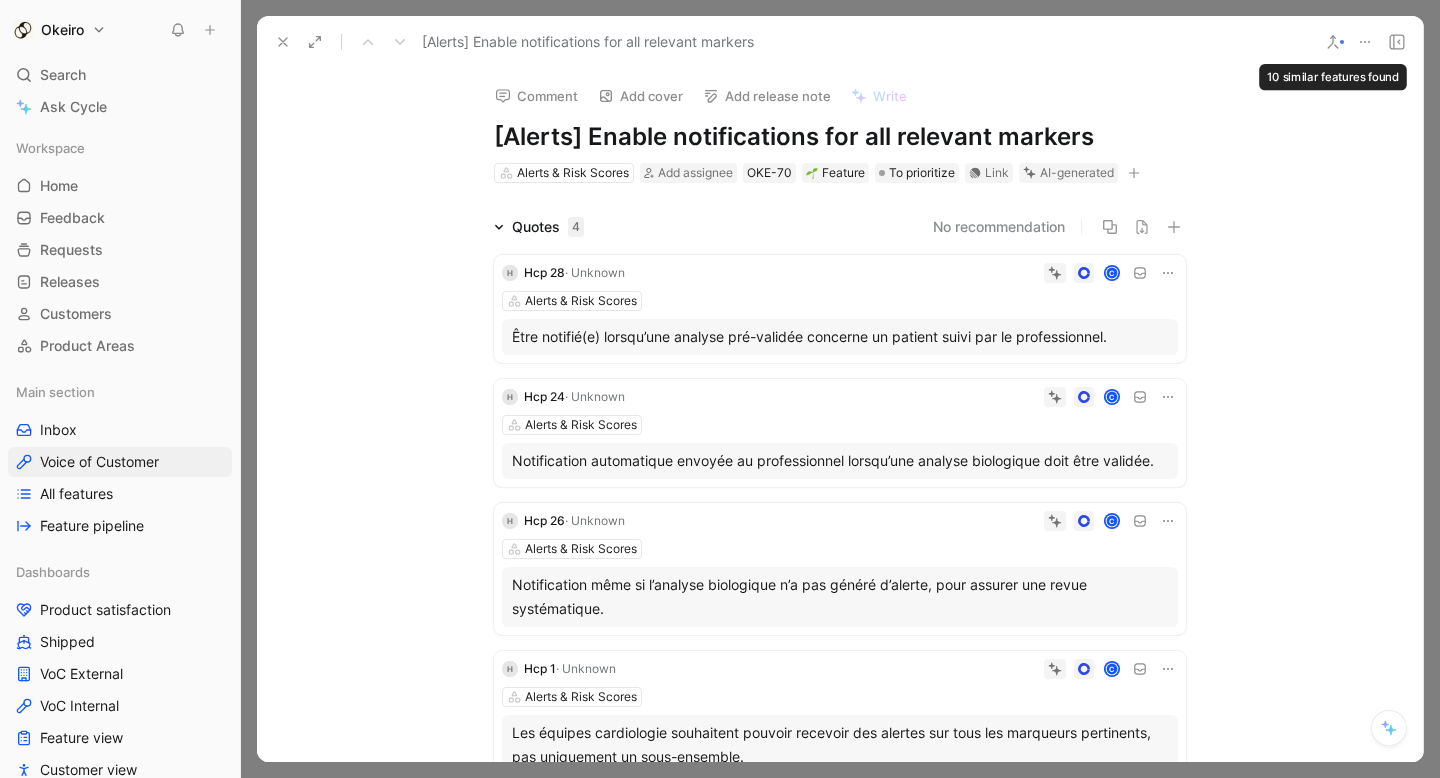 click 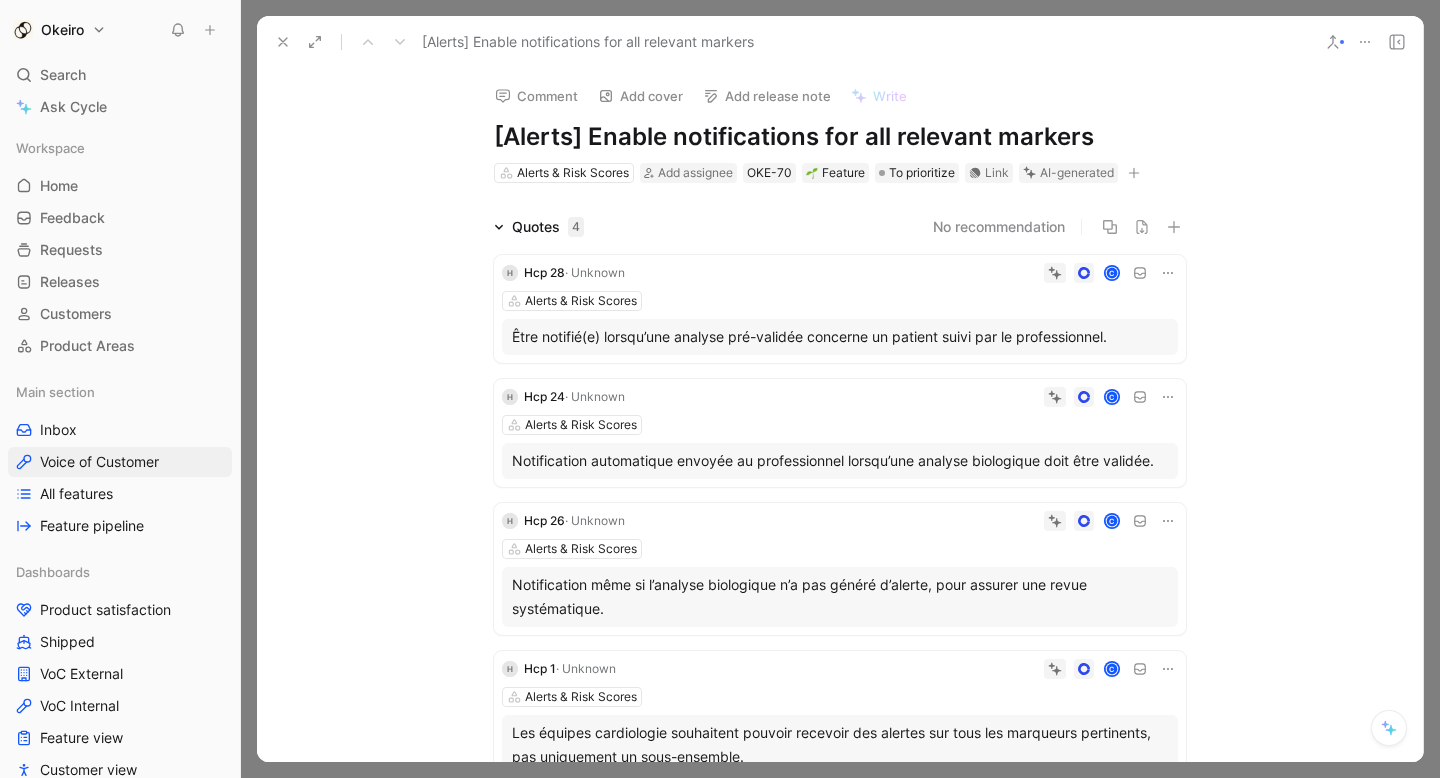 click at bounding box center (283, 42) 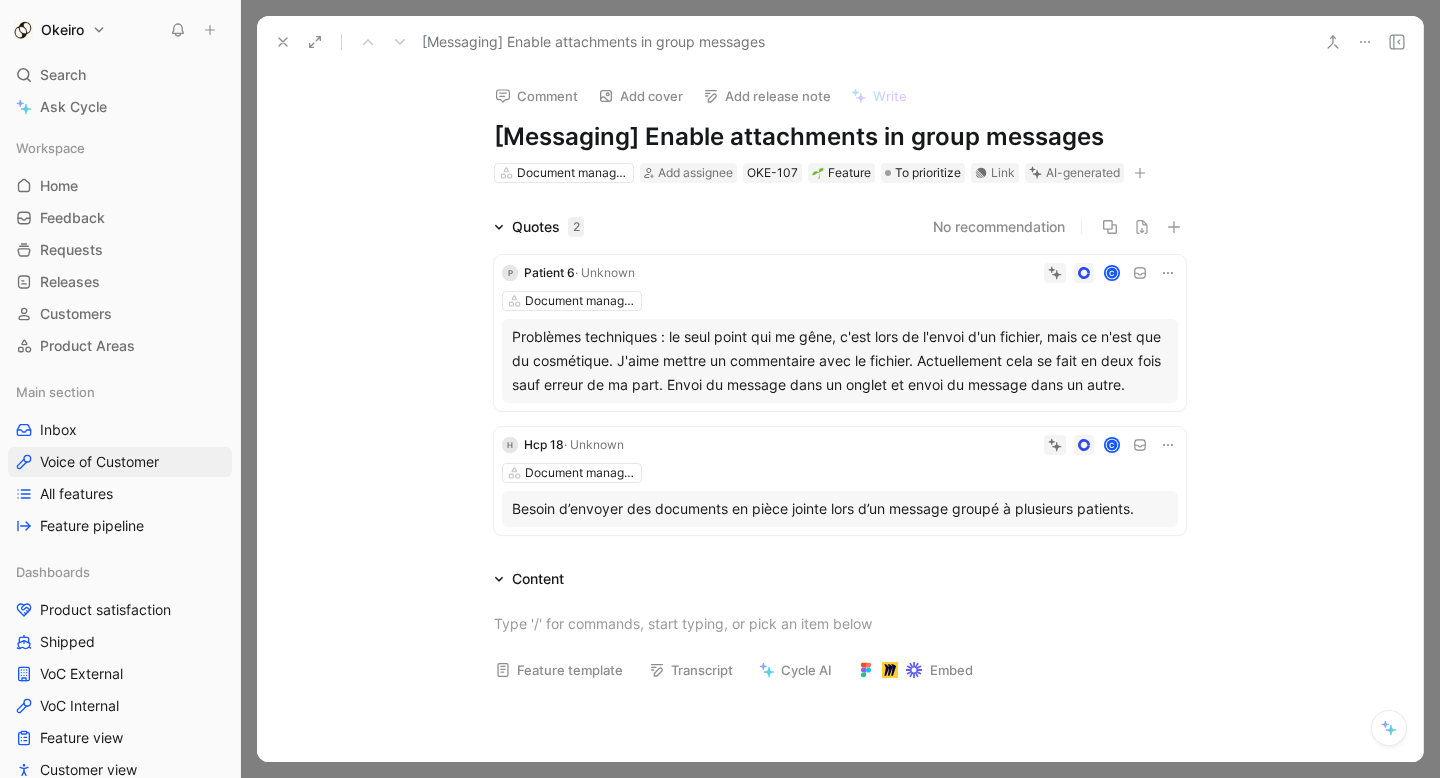click 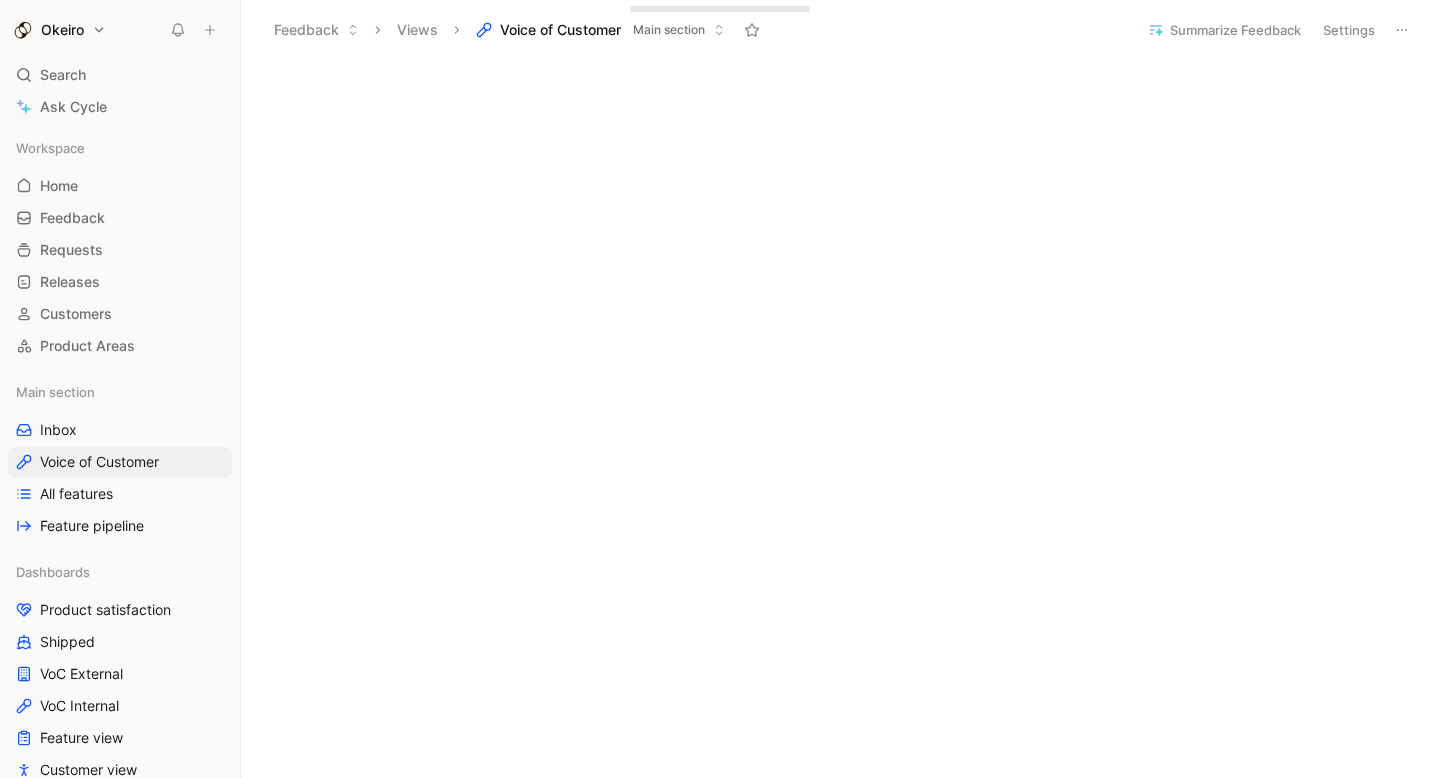 scroll, scrollTop: 0, scrollLeft: 0, axis: both 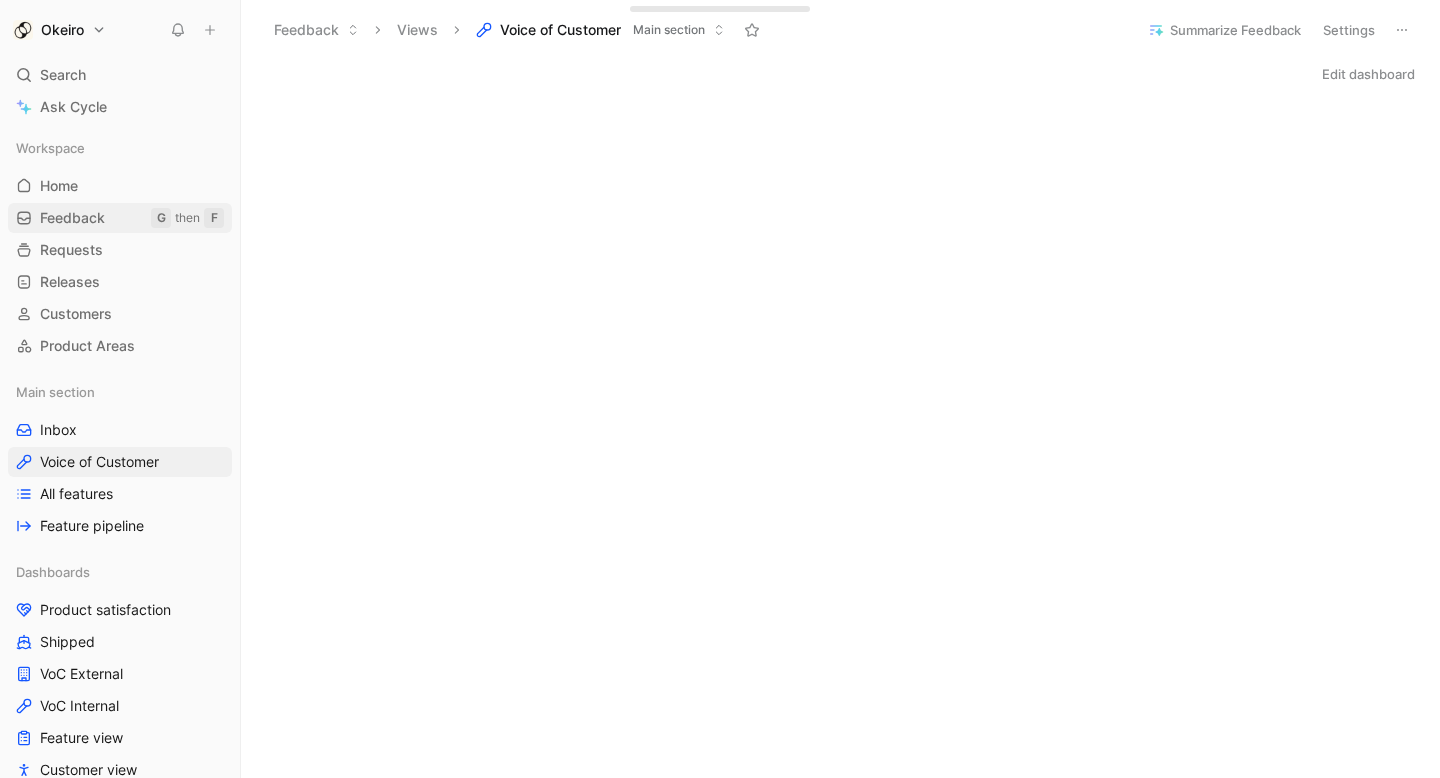 click on "Feedback G then F" at bounding box center [120, 218] 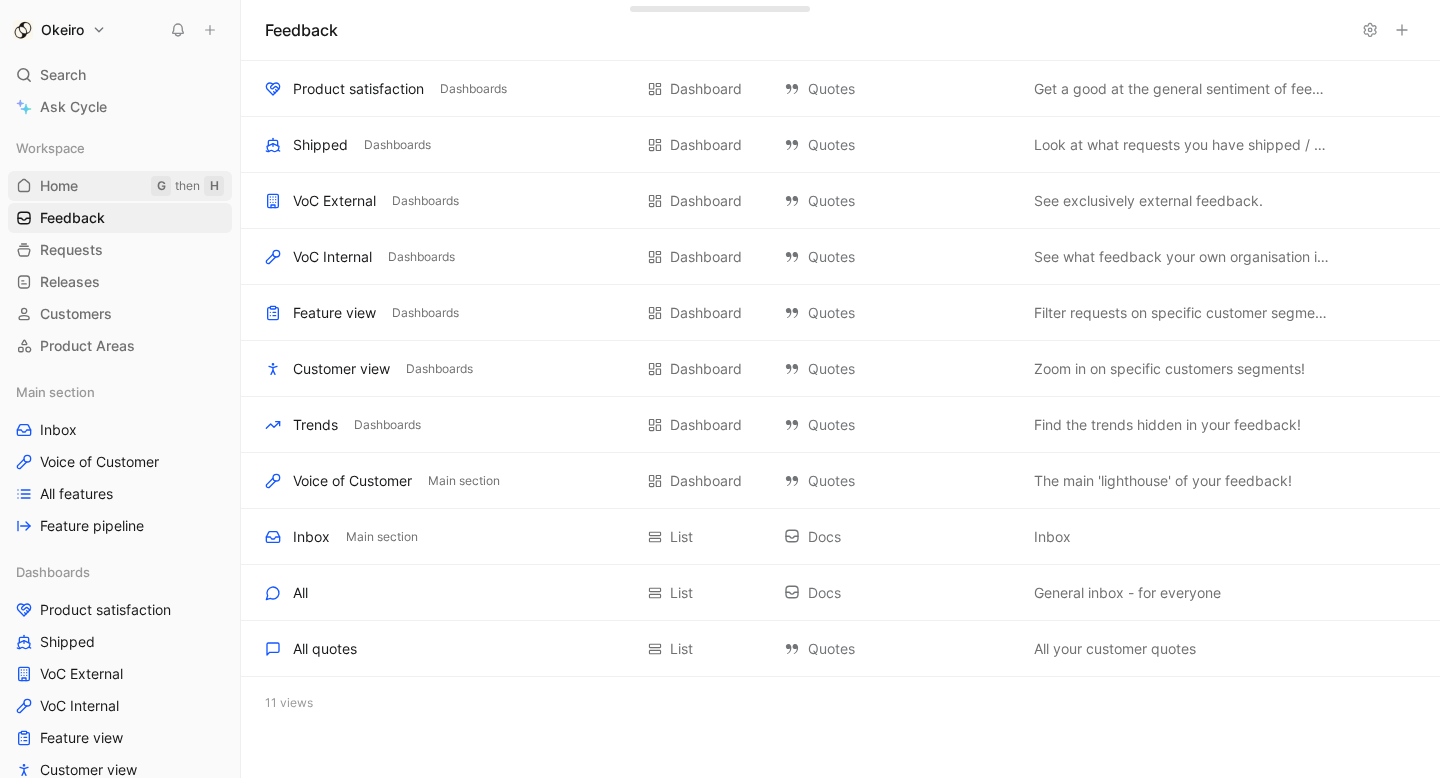 click on "Home G then H" at bounding box center (120, 186) 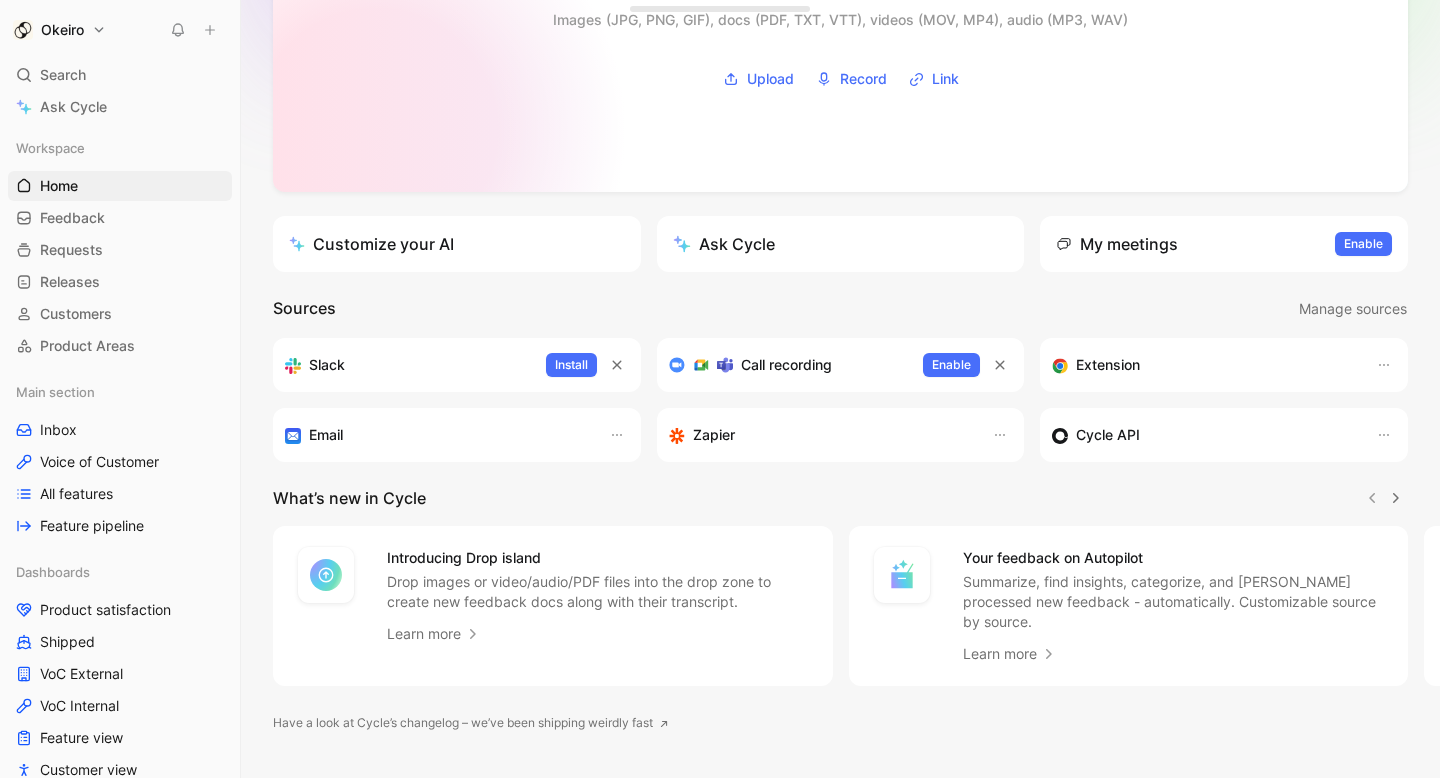 scroll, scrollTop: 264, scrollLeft: 0, axis: vertical 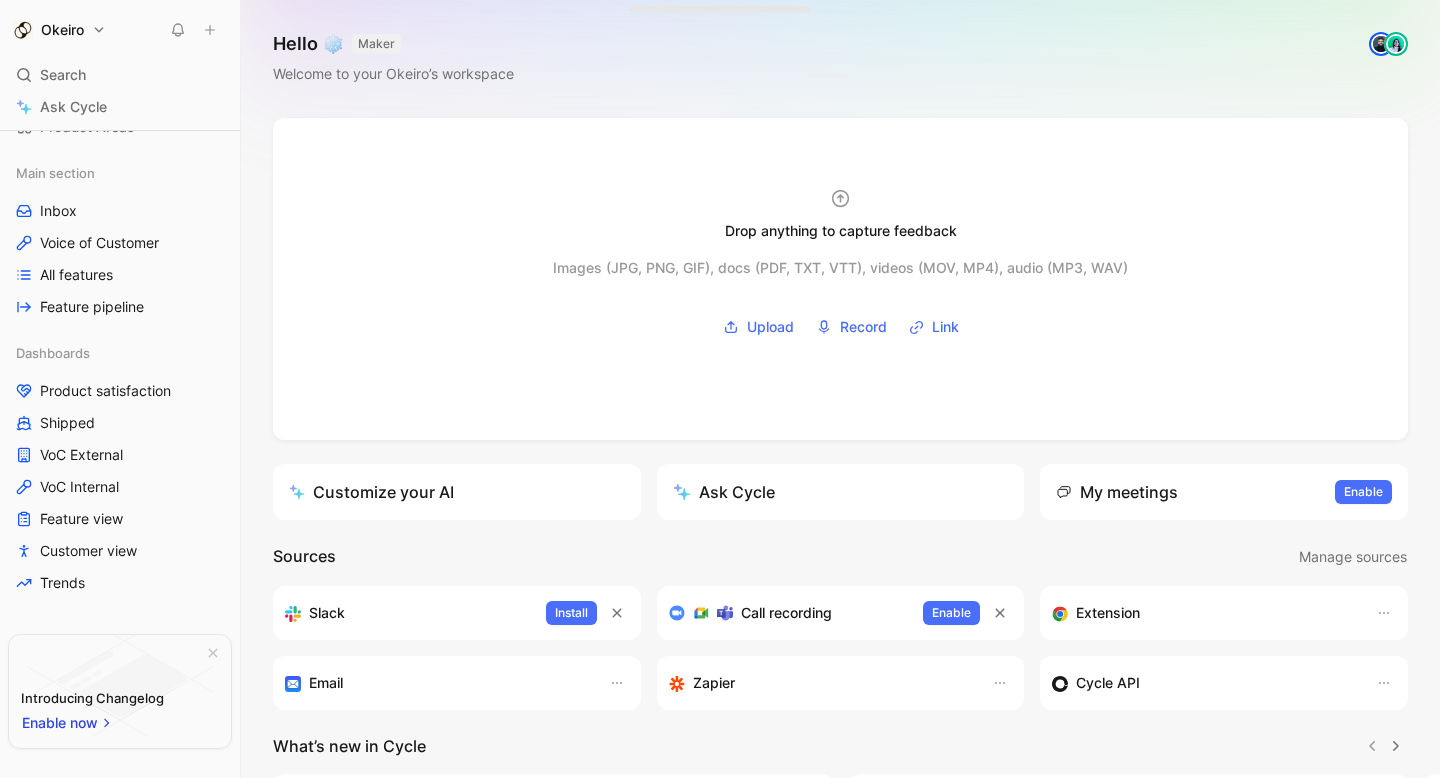 click at bounding box center [1396, 44] 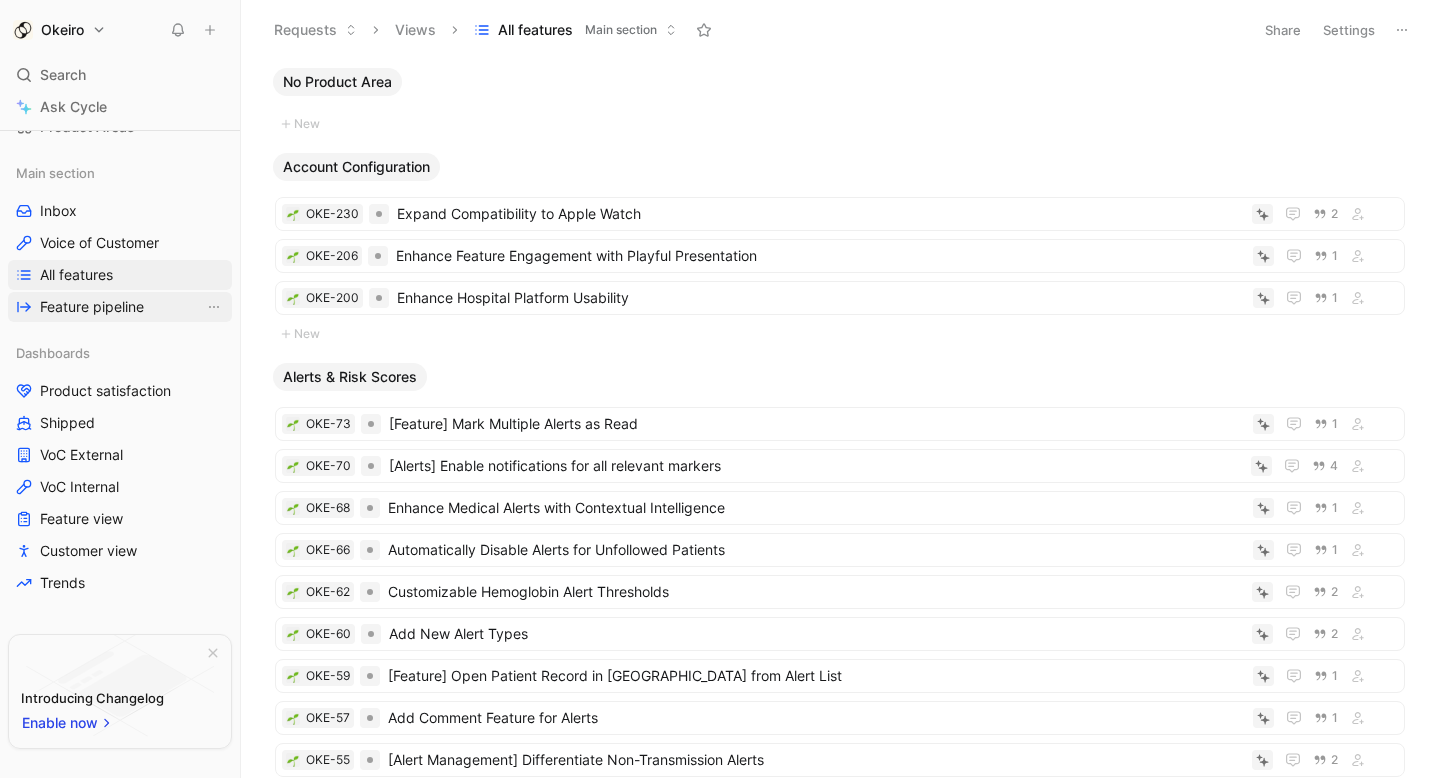 scroll, scrollTop: 294, scrollLeft: 0, axis: vertical 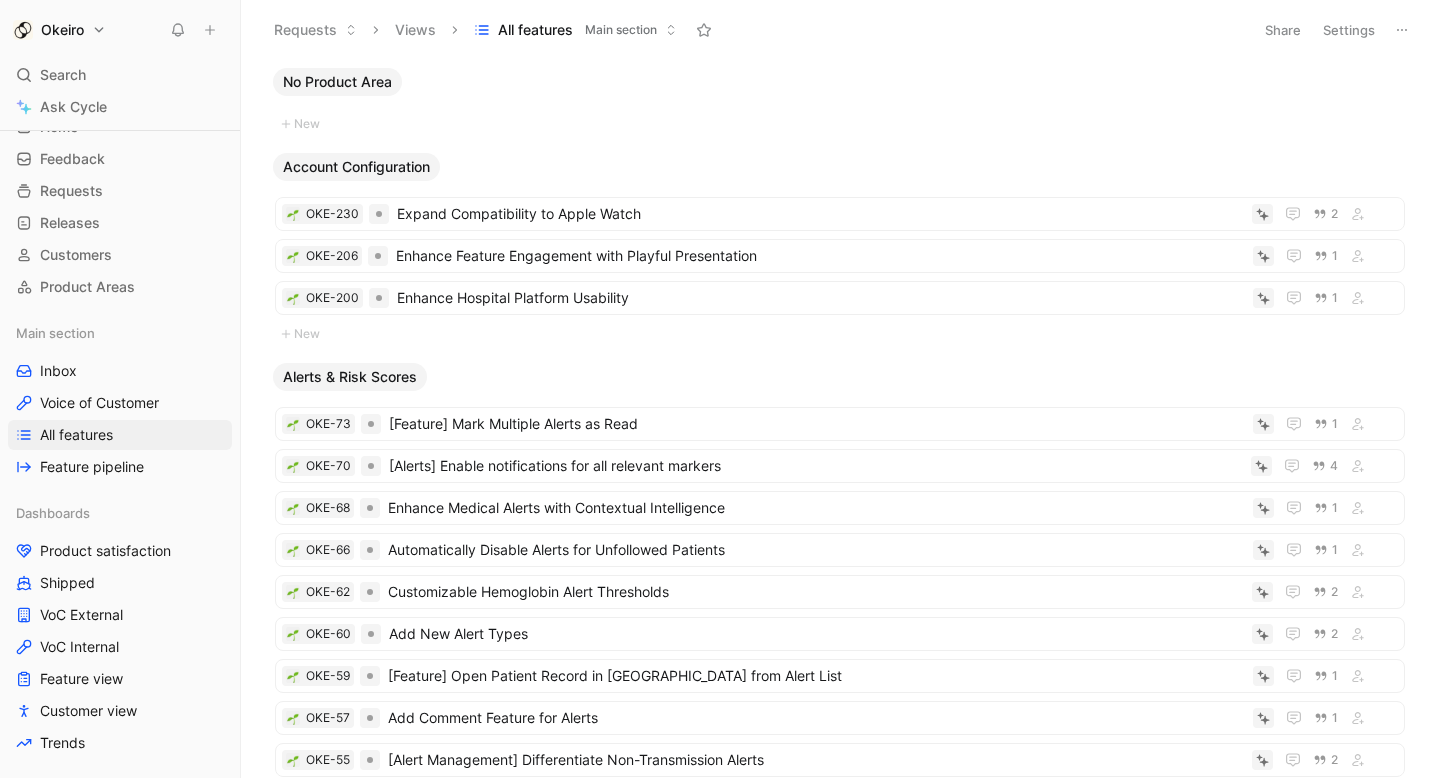click on "Main section Inbox Voice of Customer All features Feature pipeline" at bounding box center [120, 400] 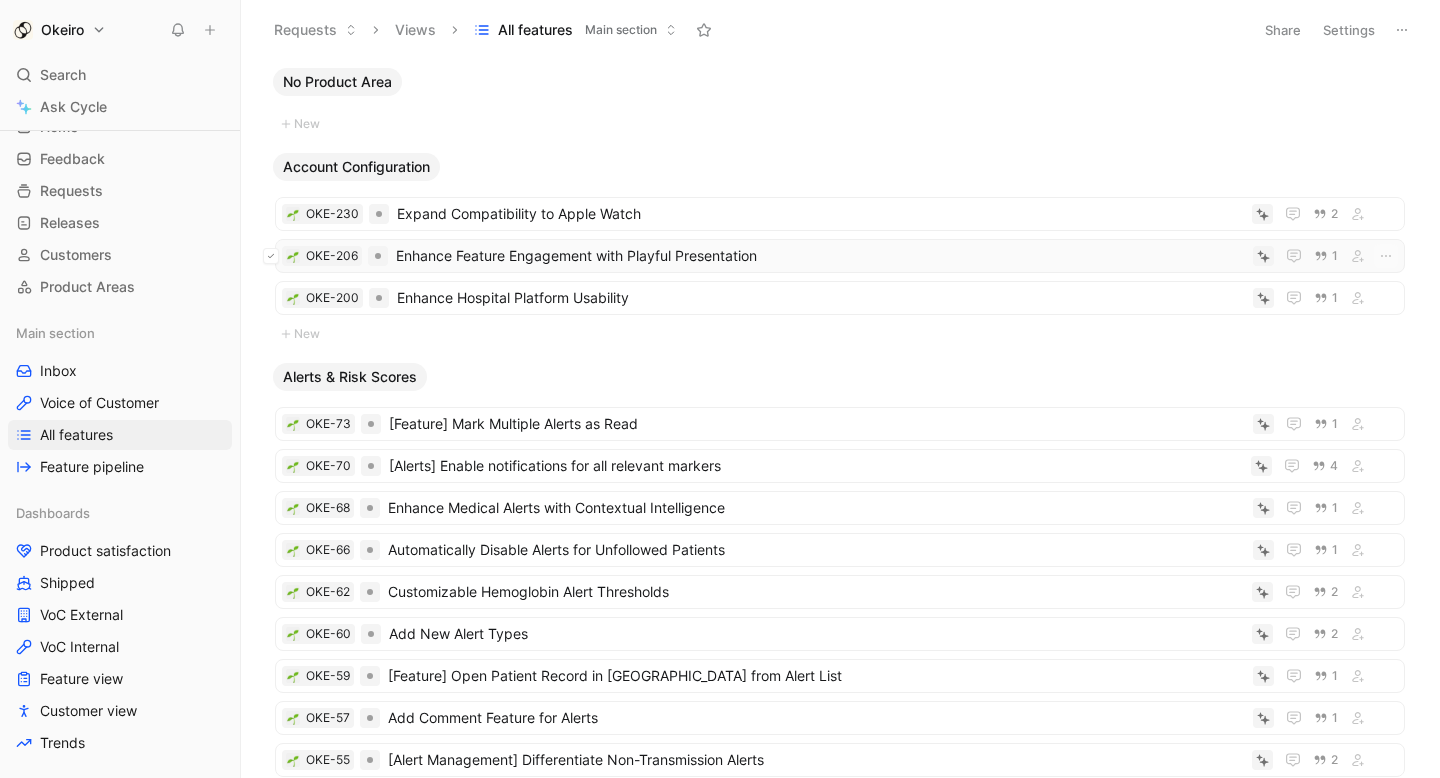 click 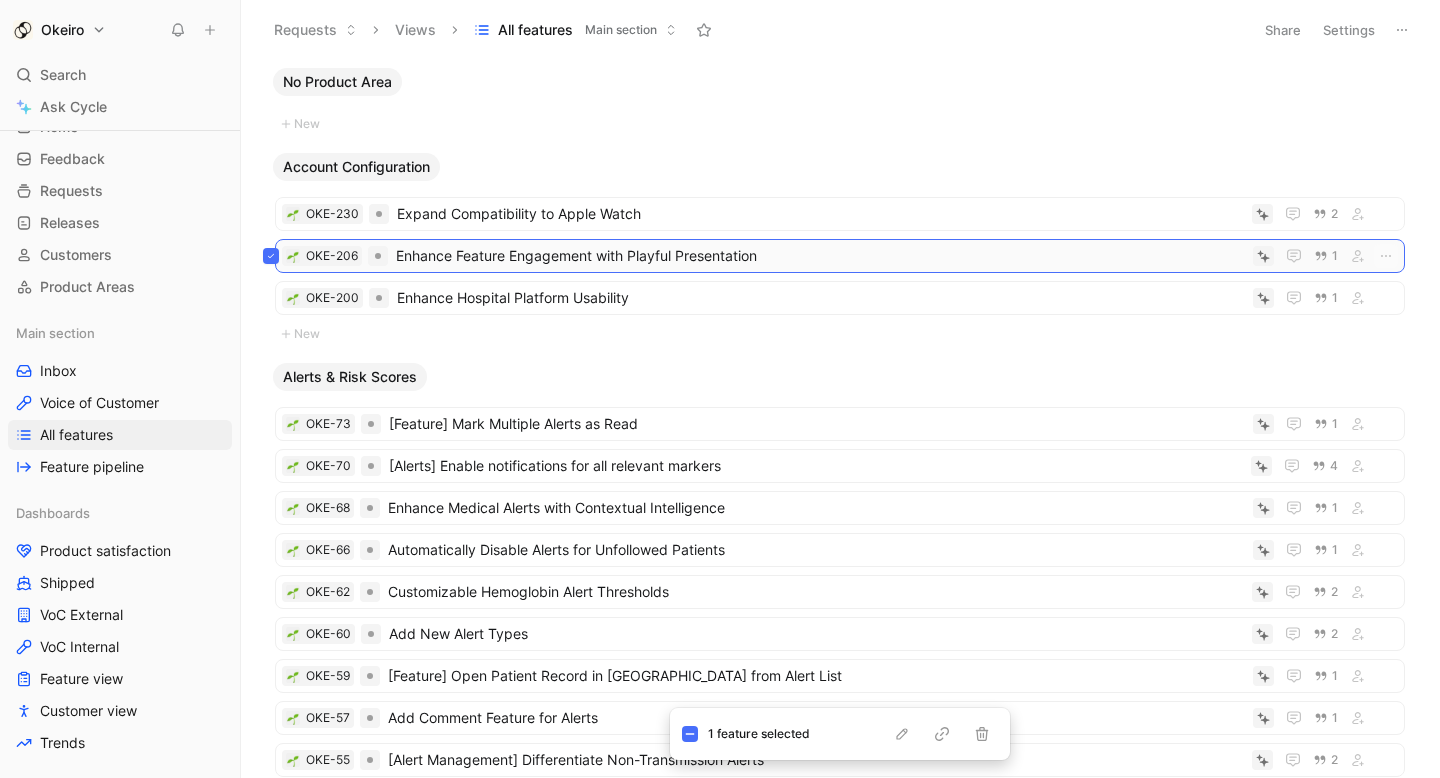click 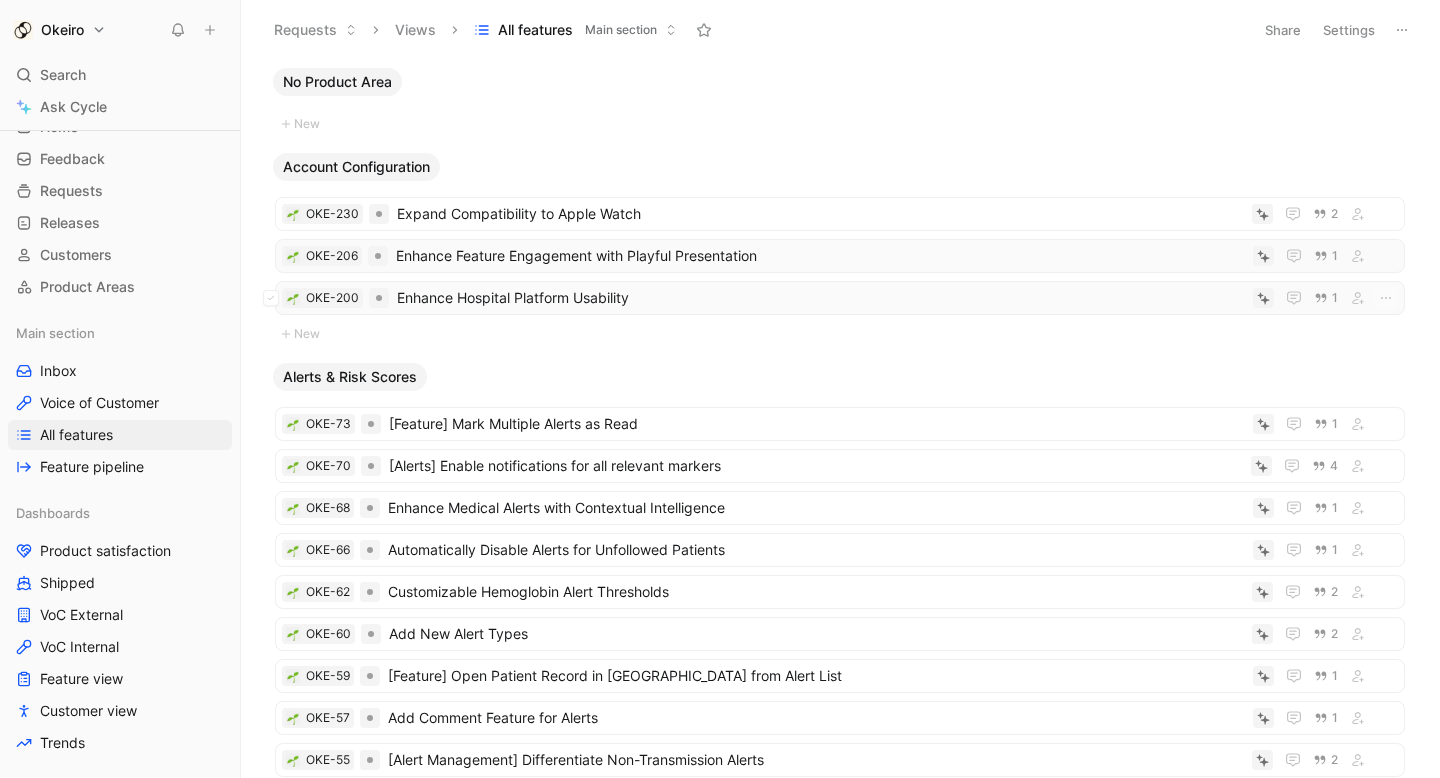 click on "Enhance Hospital Platform Usability" at bounding box center (821, 298) 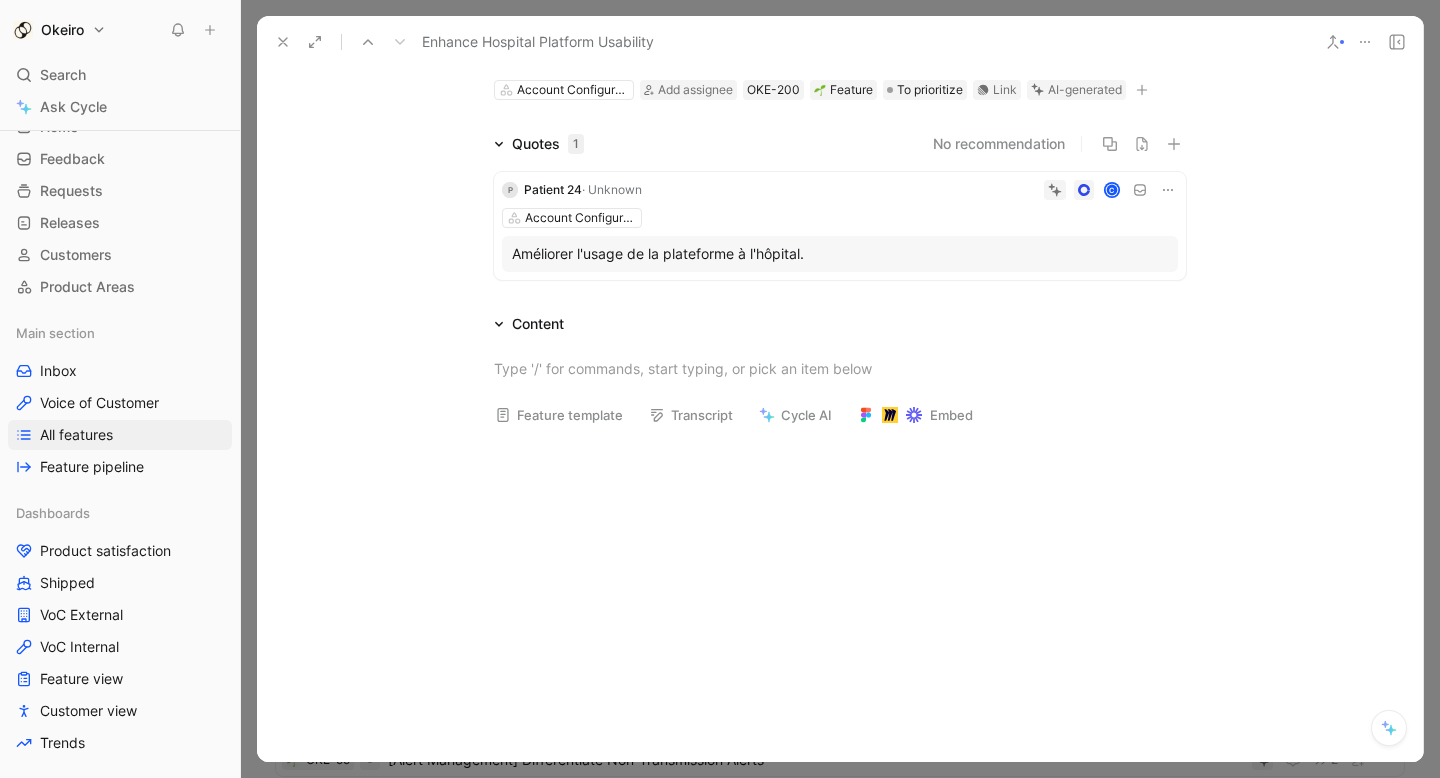 scroll, scrollTop: 97, scrollLeft: 0, axis: vertical 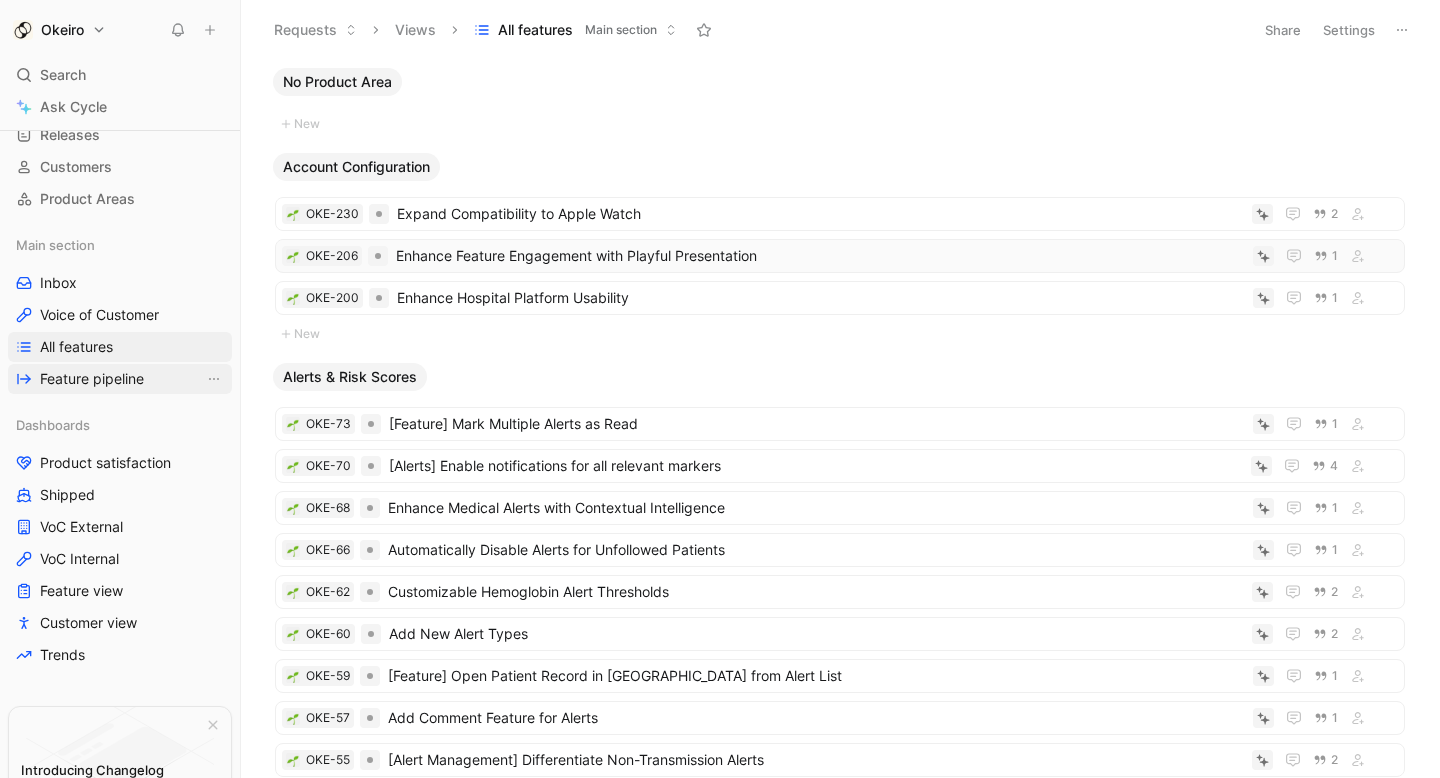 click on "Feature pipeline" at bounding box center (92, 379) 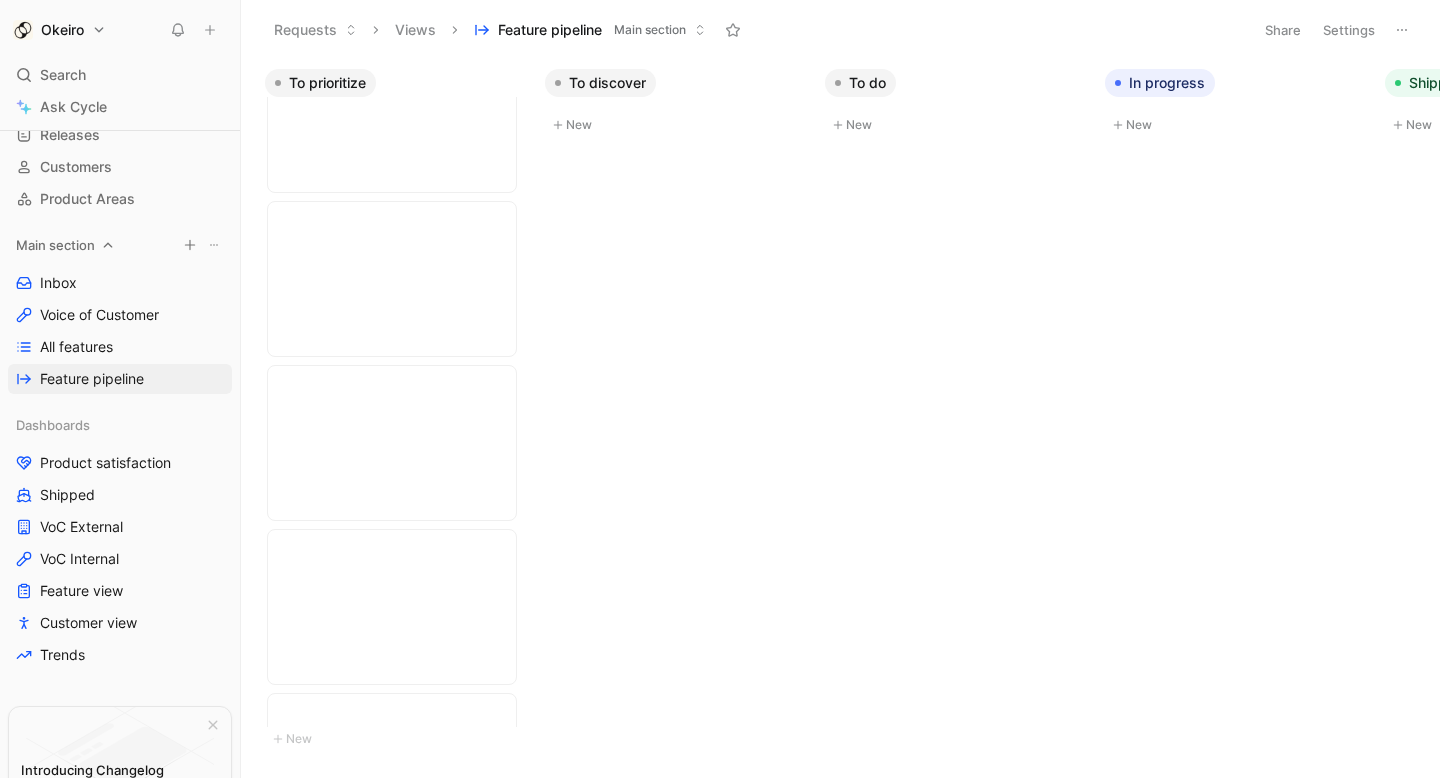 scroll, scrollTop: 0, scrollLeft: 0, axis: both 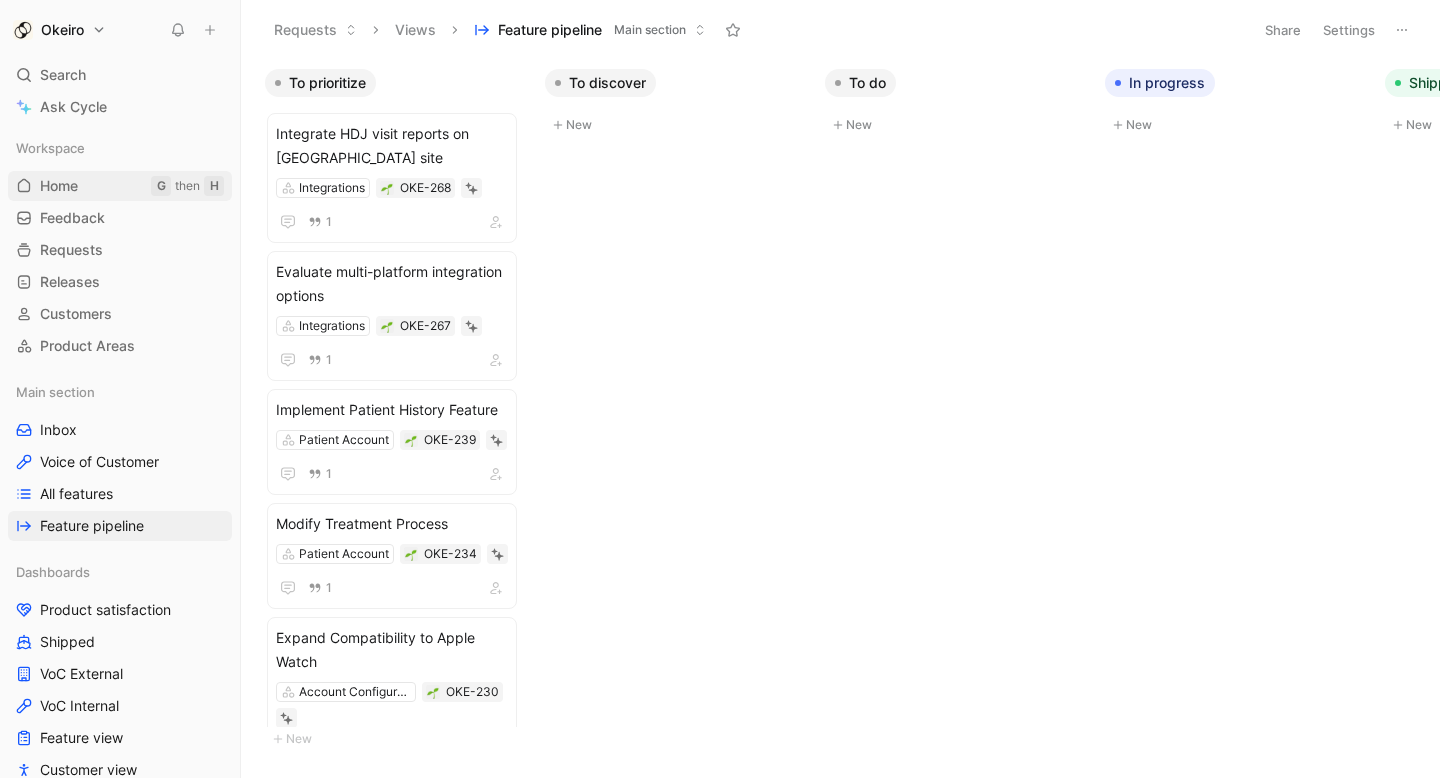 click on "Home G then H" at bounding box center (120, 186) 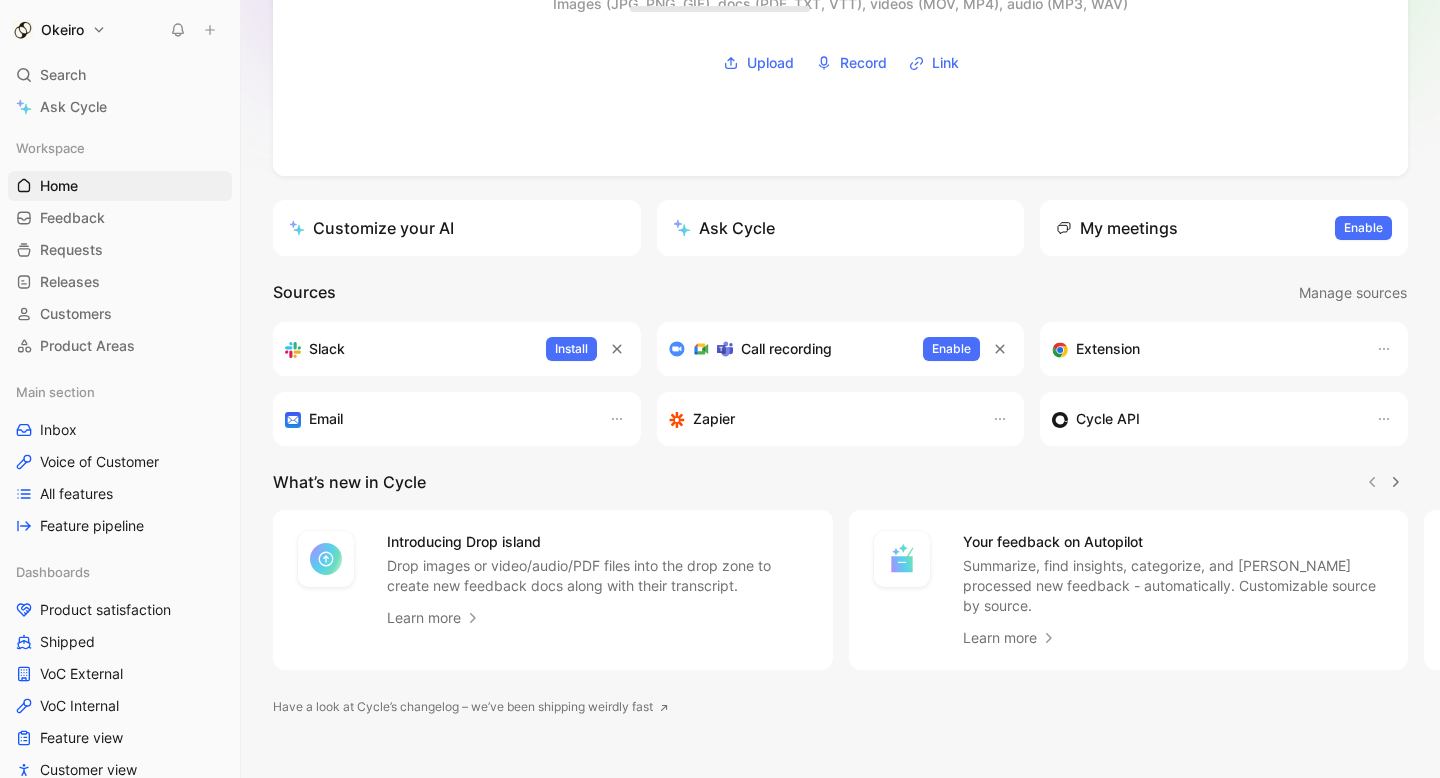 scroll, scrollTop: 0, scrollLeft: 0, axis: both 